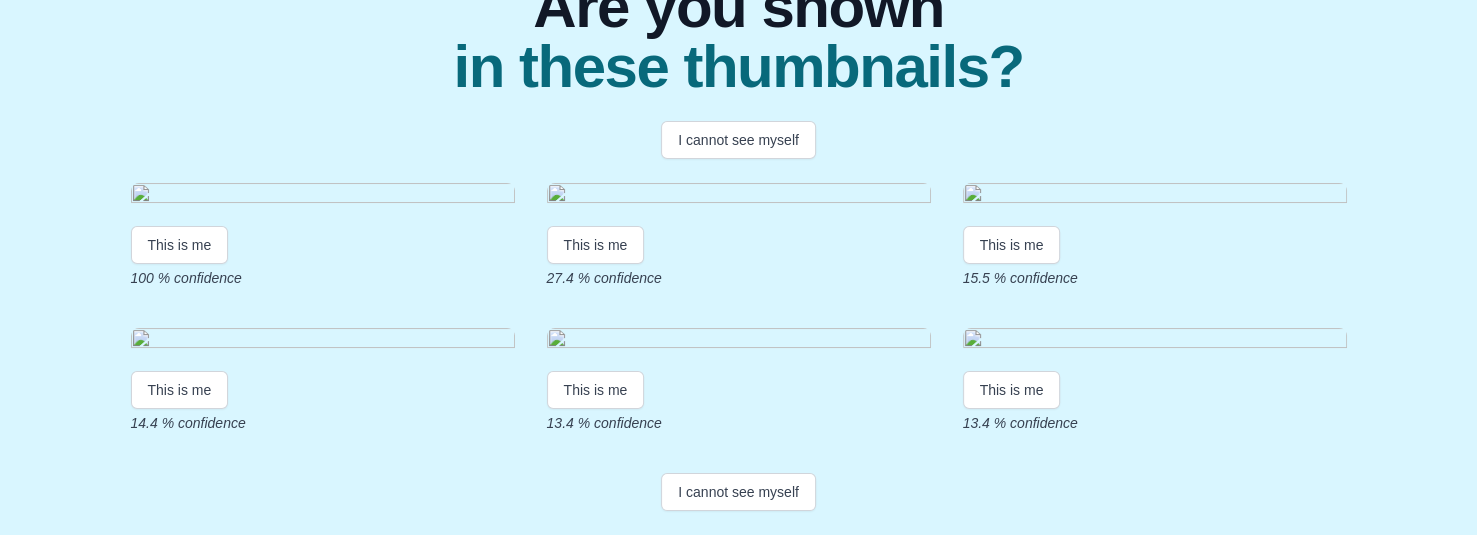 scroll, scrollTop: 400, scrollLeft: 0, axis: vertical 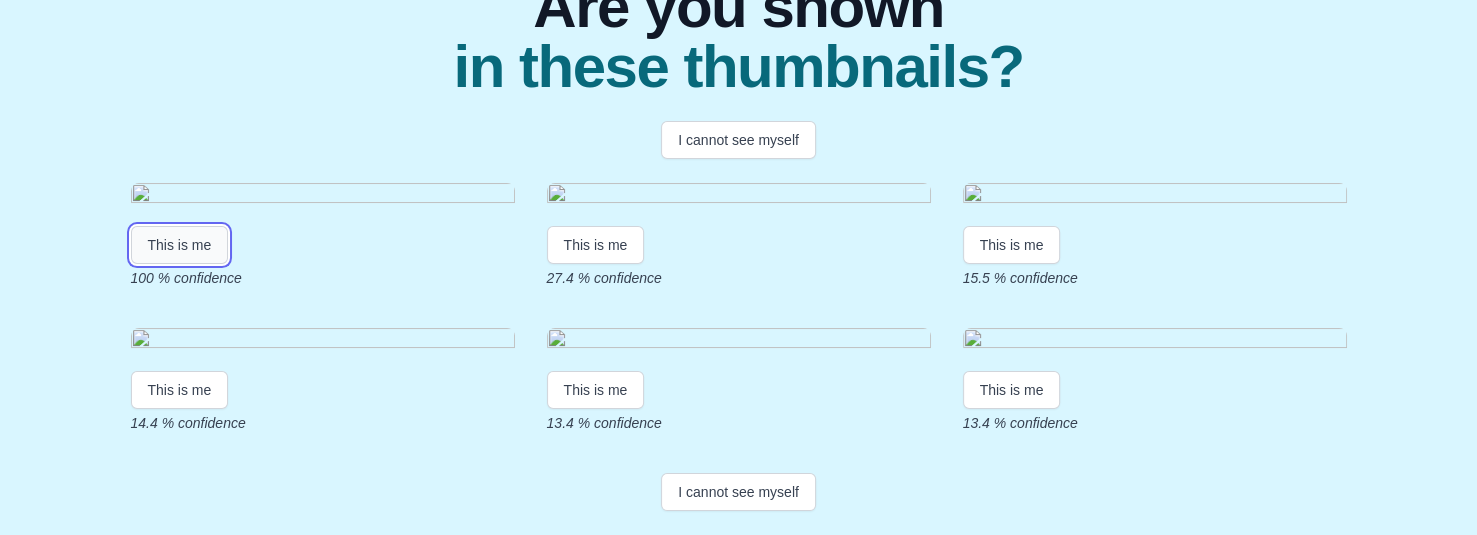 click on "This is me" at bounding box center [180, 245] 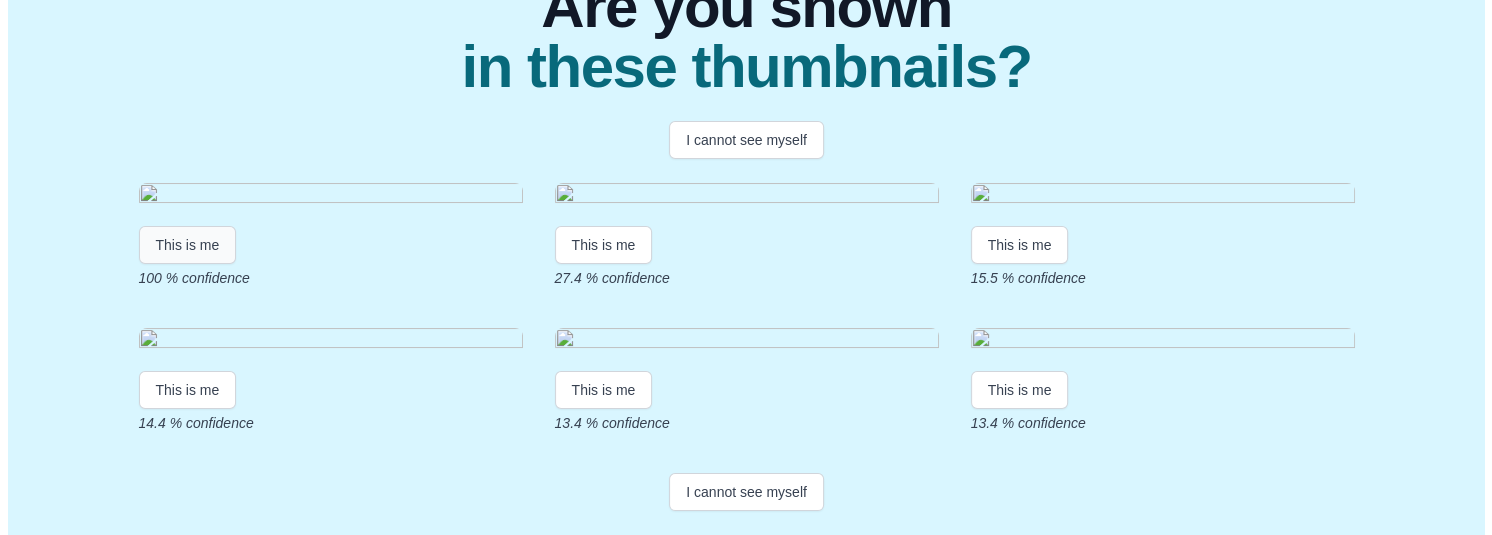 scroll, scrollTop: 0, scrollLeft: 0, axis: both 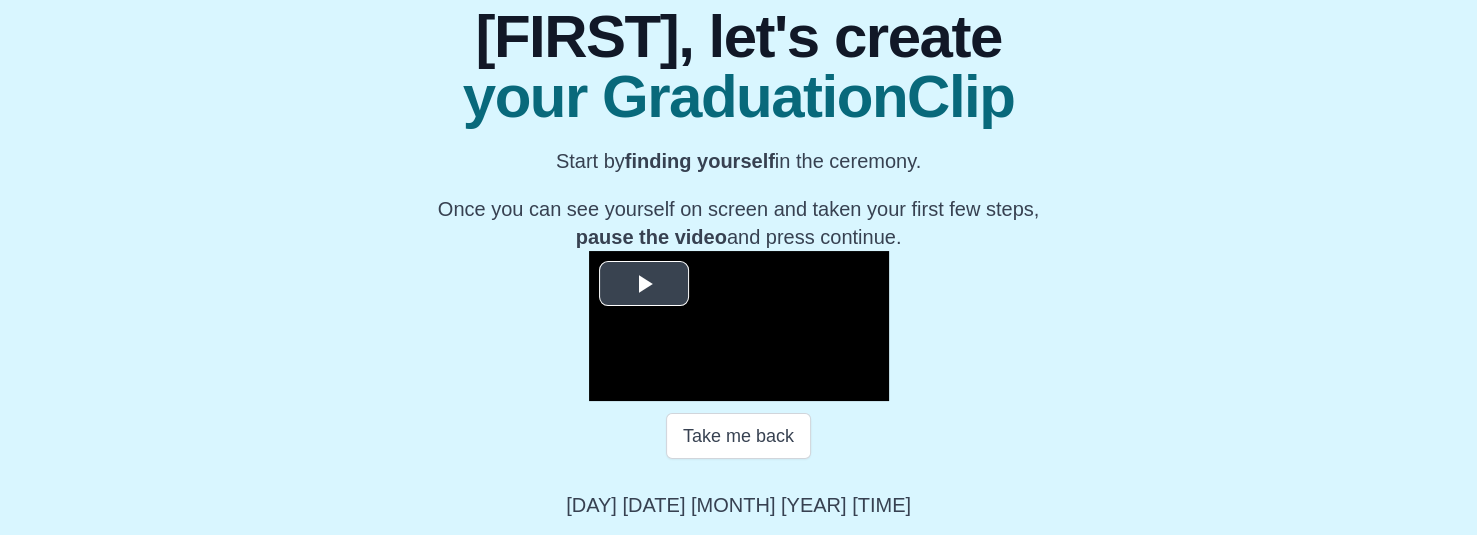 click at bounding box center (644, 284) 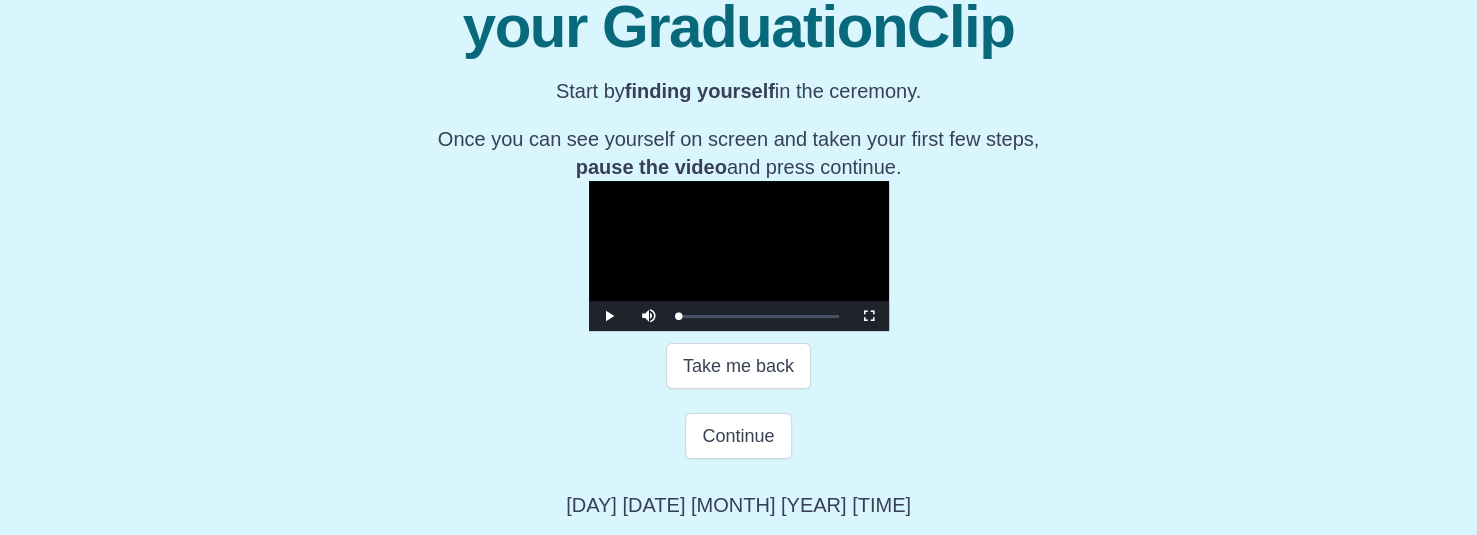 drag, startPoint x: 780, startPoint y: 384, endPoint x: 354, endPoint y: 393, distance: 426.09506 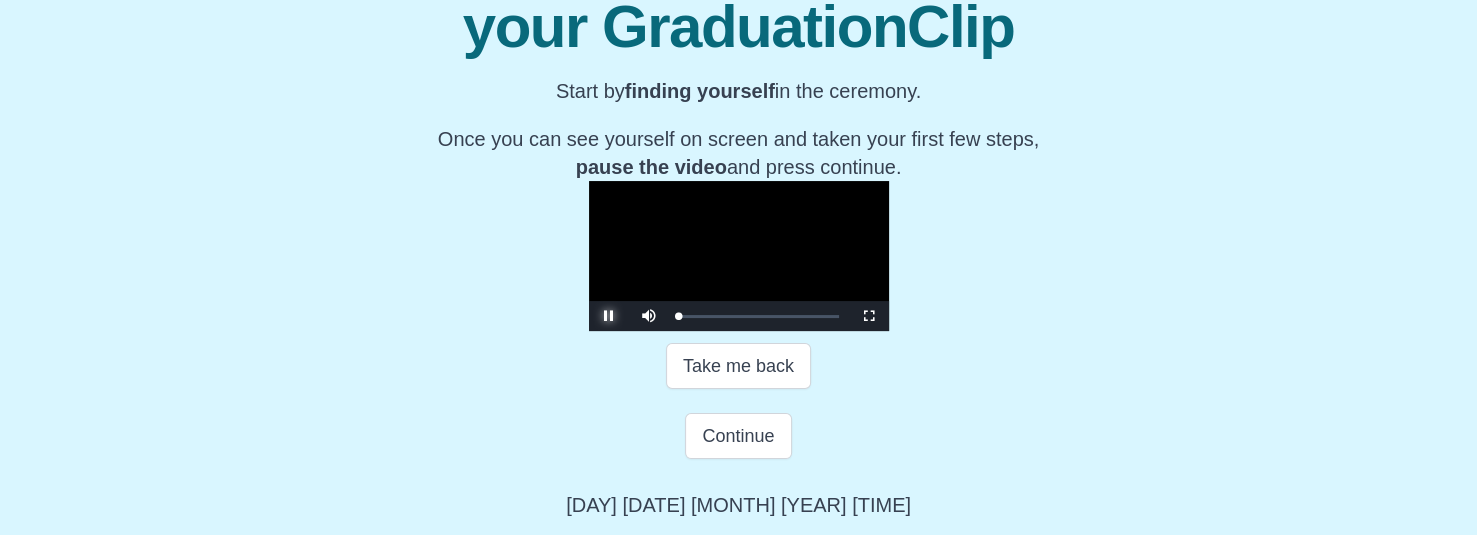 click at bounding box center (609, 316) 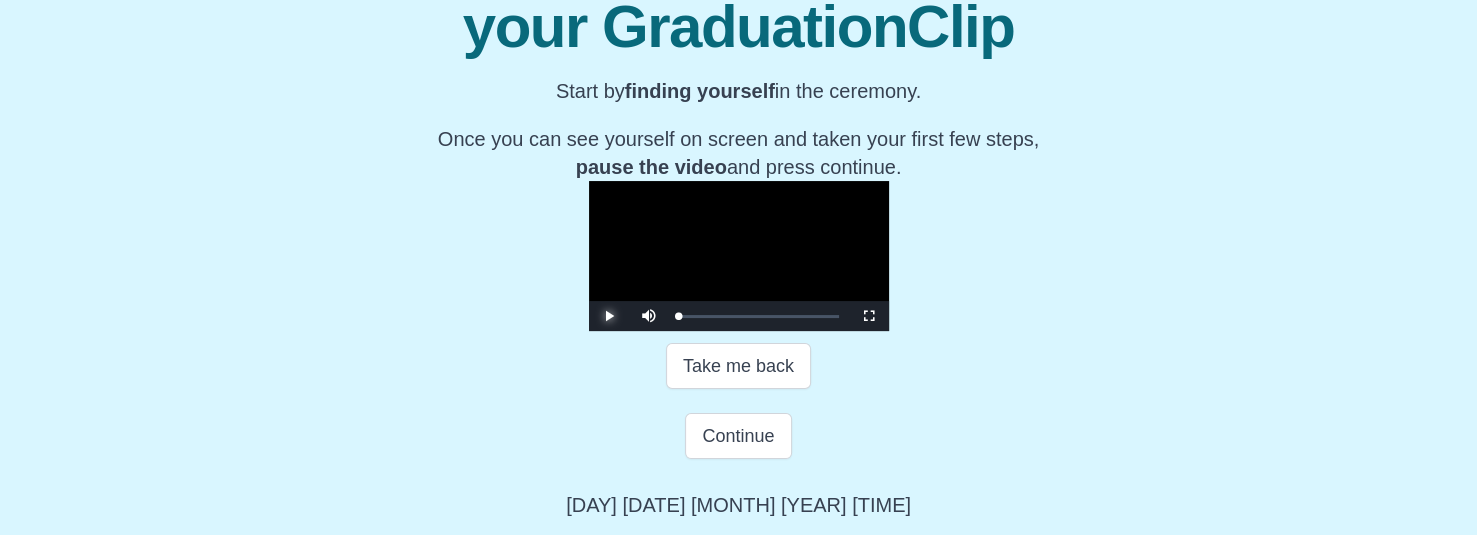 click at bounding box center (609, 316) 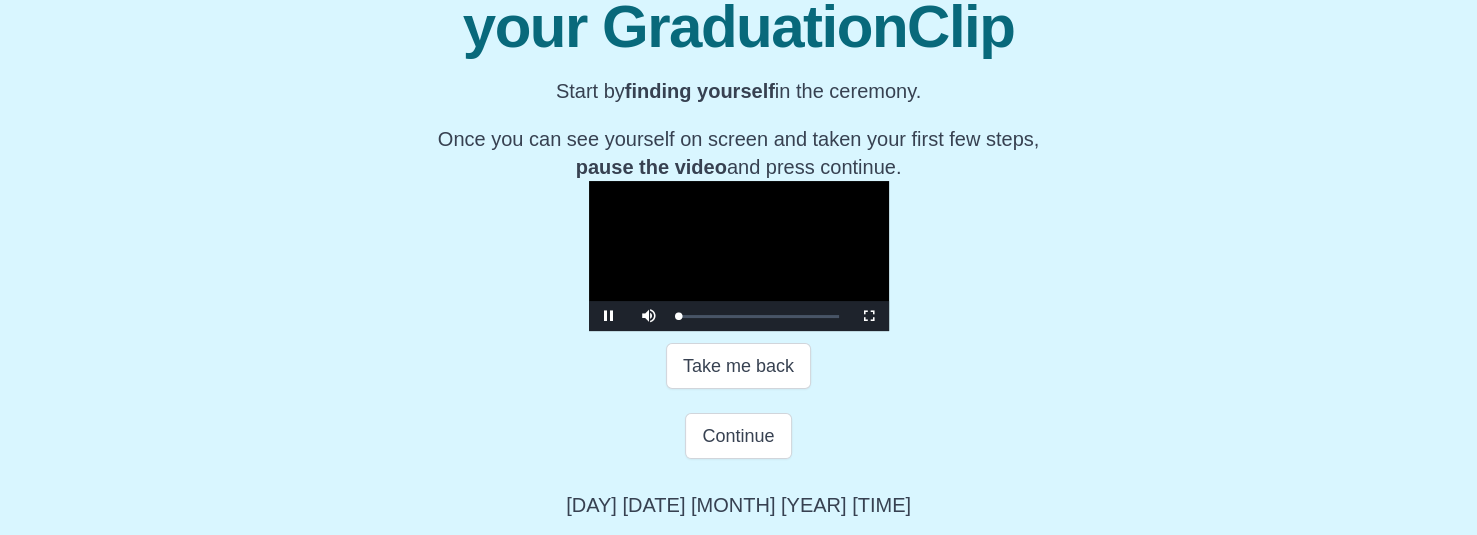 click on "Take me back" at bounding box center [738, 366] 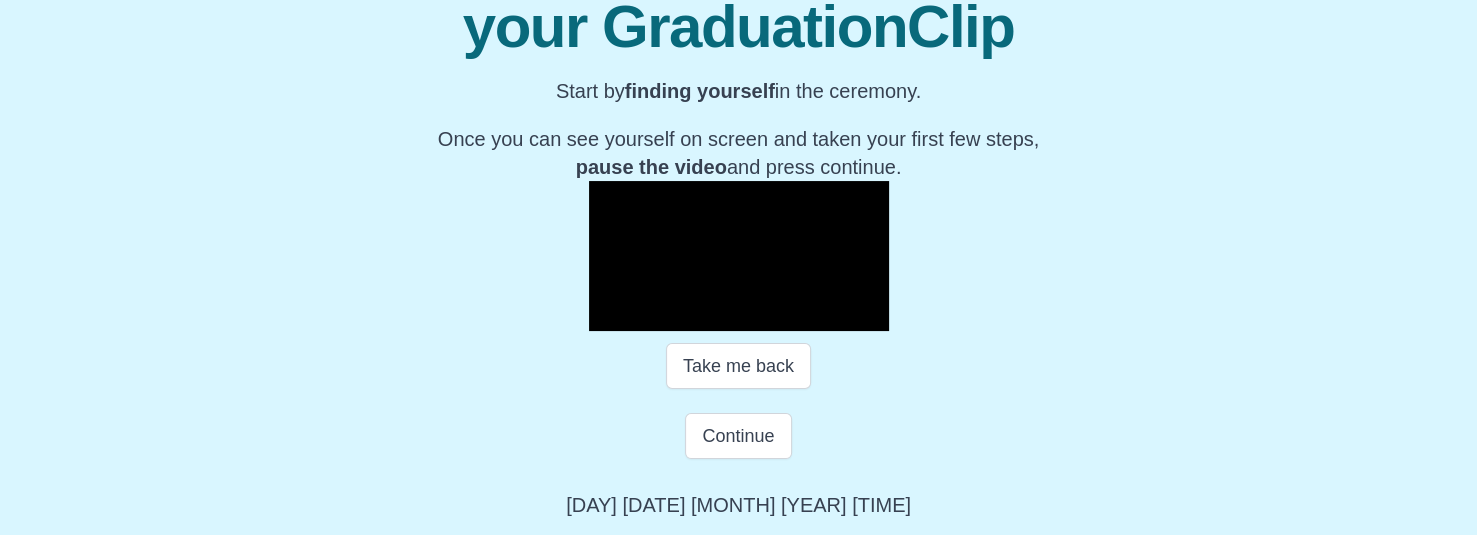 scroll, scrollTop: 463, scrollLeft: 0, axis: vertical 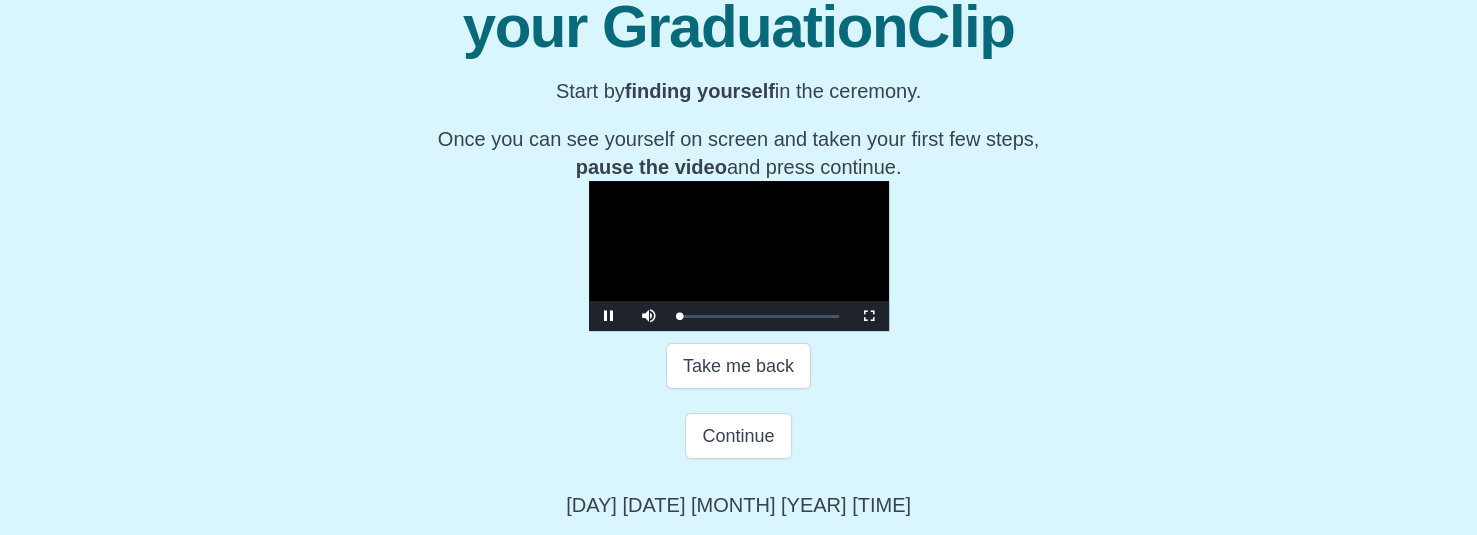 click at bounding box center [739, 256] 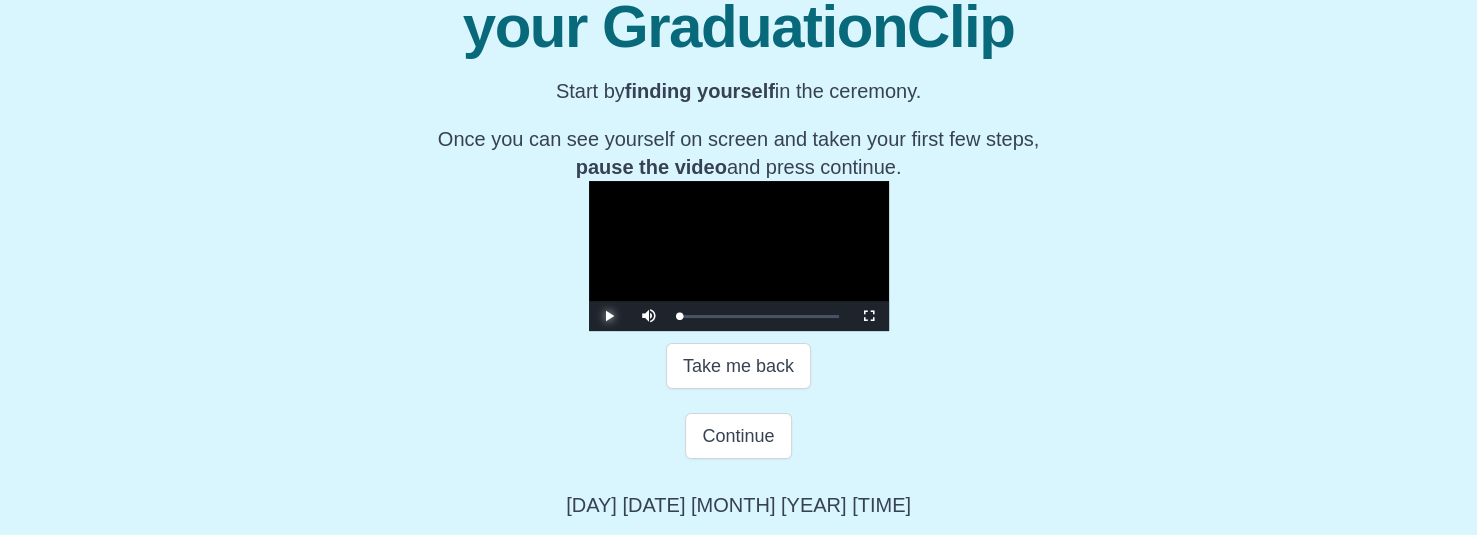 click at bounding box center [609, 316] 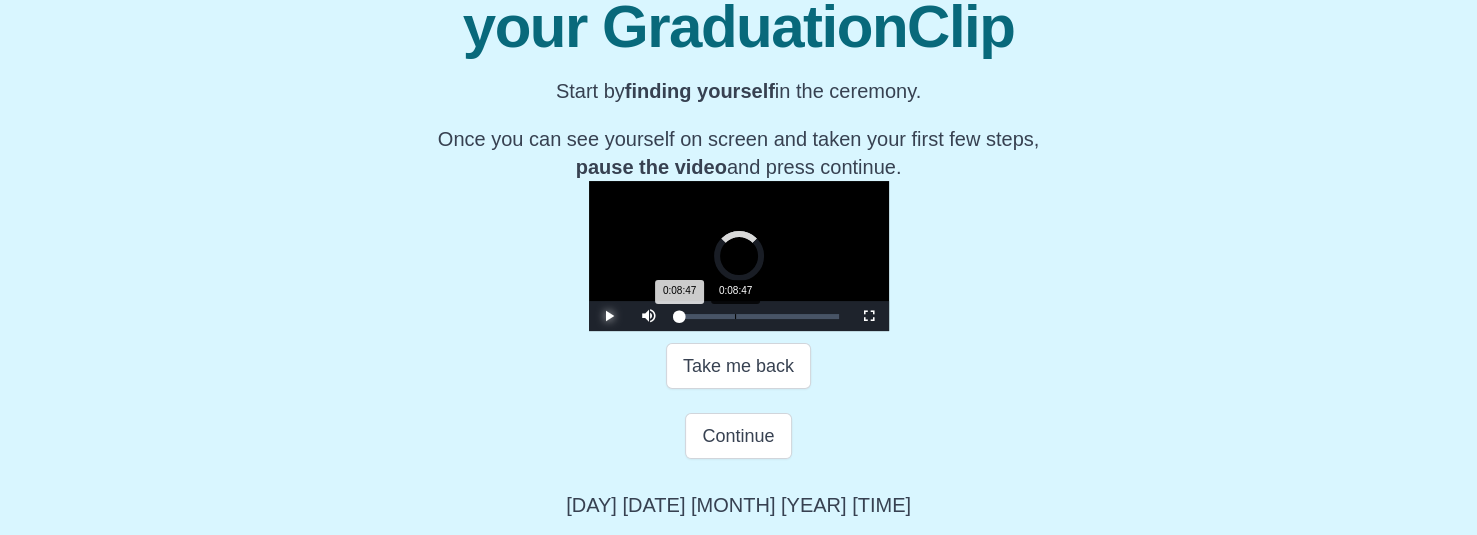 click on "Loaded : 0% 0:08:47 0:08:47 Progress : 0%" at bounding box center [759, 316] 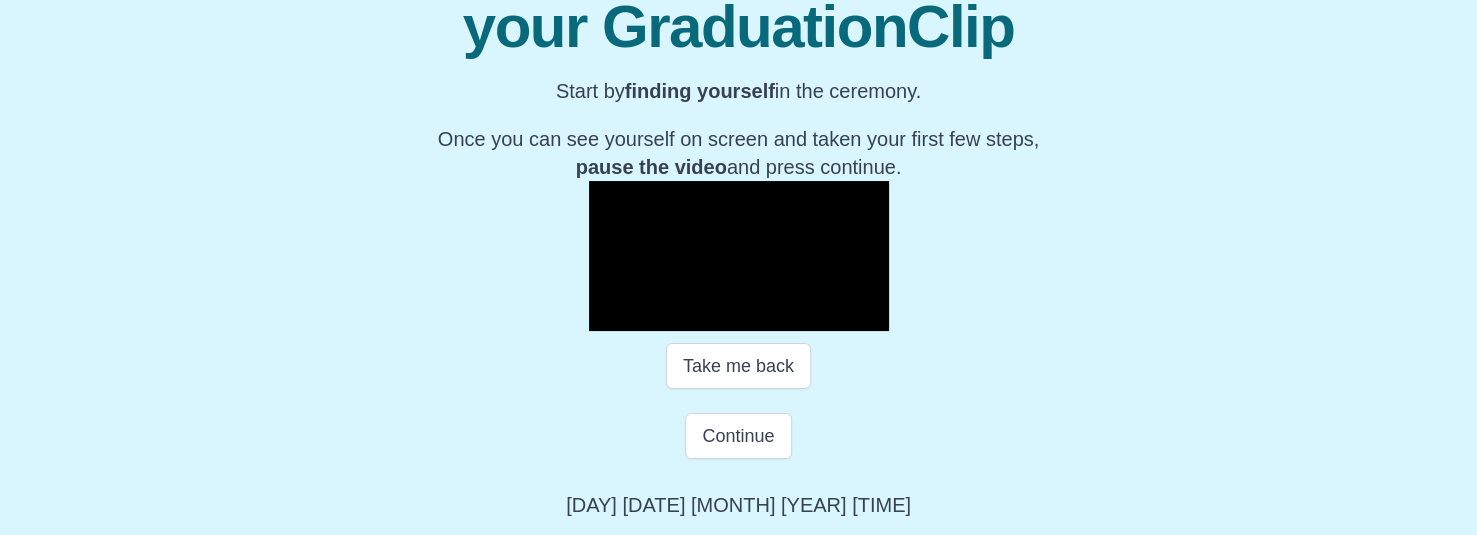 scroll, scrollTop: 532, scrollLeft: 0, axis: vertical 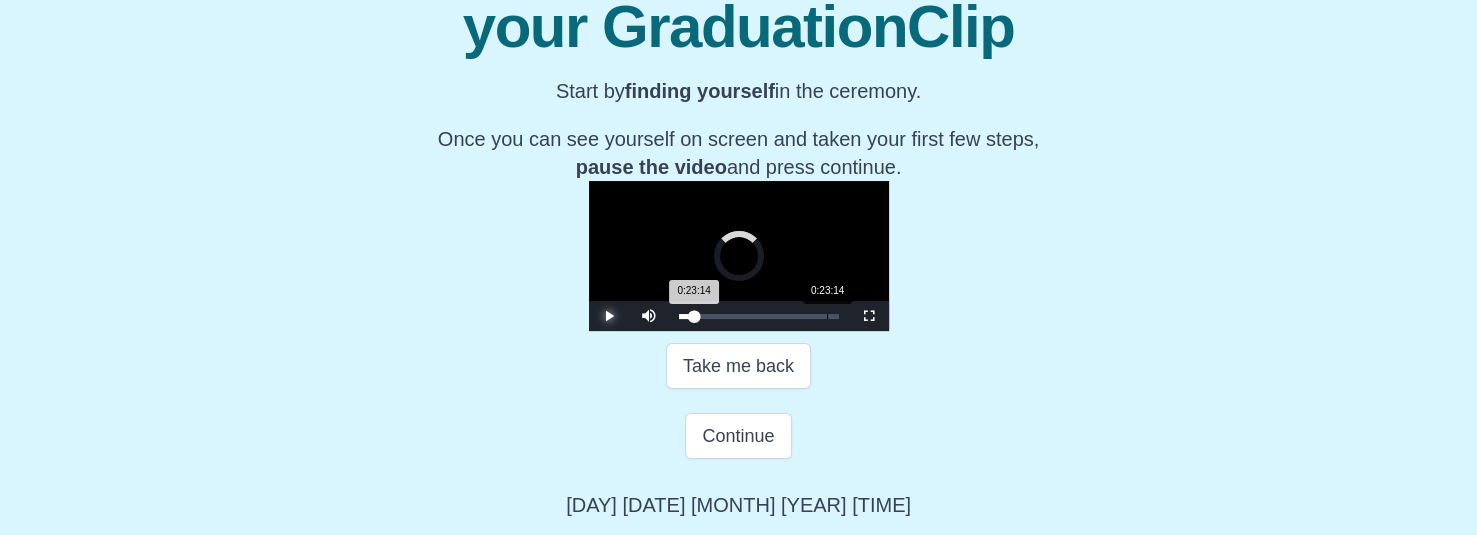 click on "Loaded : 0% 0:23:14 0:23:14 Progress : 0%" at bounding box center (759, 316) 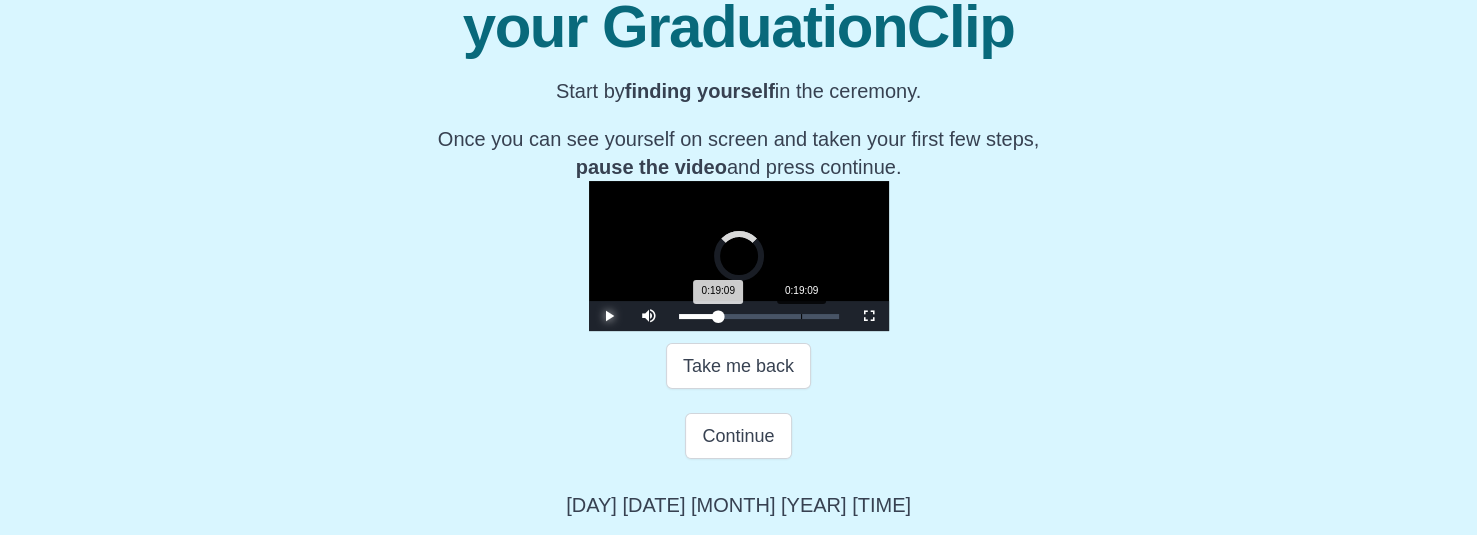 click on "0:19:09" at bounding box center (801, 316) 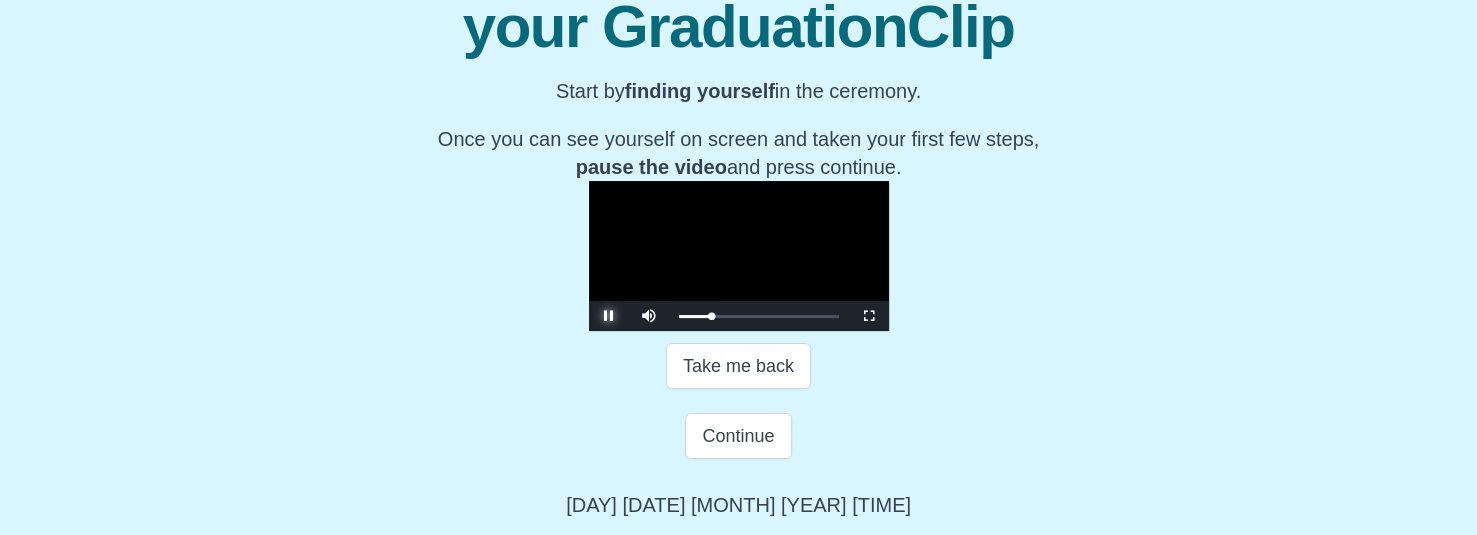 scroll, scrollTop: 532, scrollLeft: 0, axis: vertical 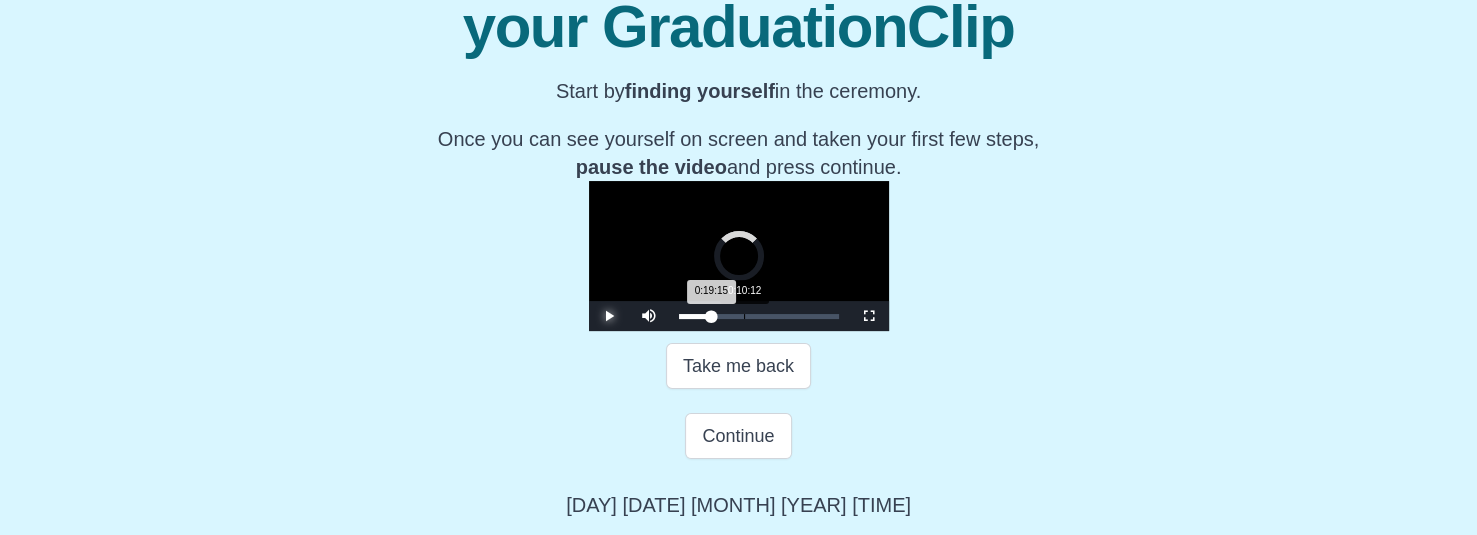 click on "Loaded : 0% 0:10:12 0:19:15 Progress : 0%" at bounding box center [759, 316] 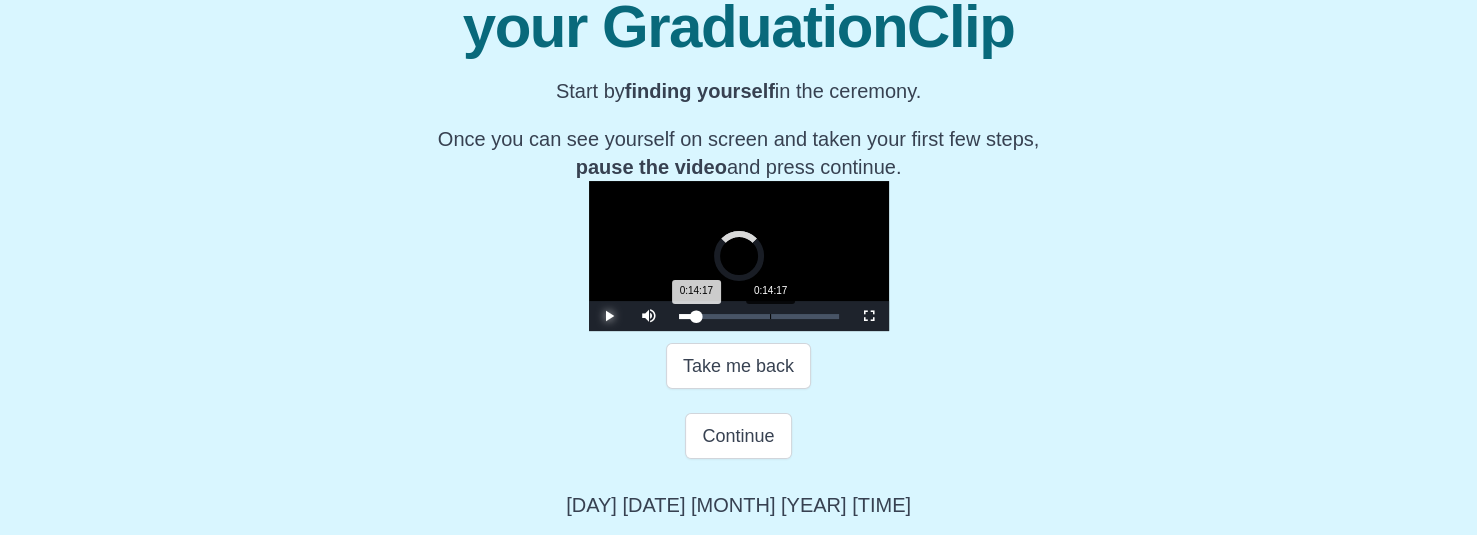 click on "0:14:17" at bounding box center (770, 316) 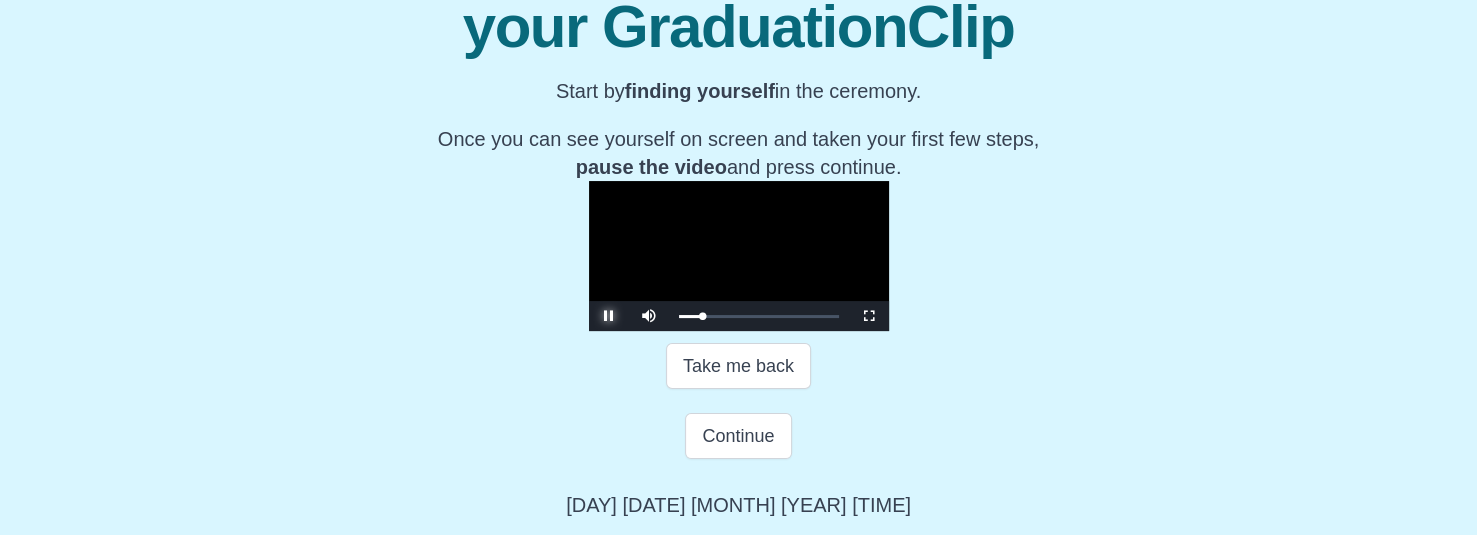 scroll, scrollTop: 432, scrollLeft: 0, axis: vertical 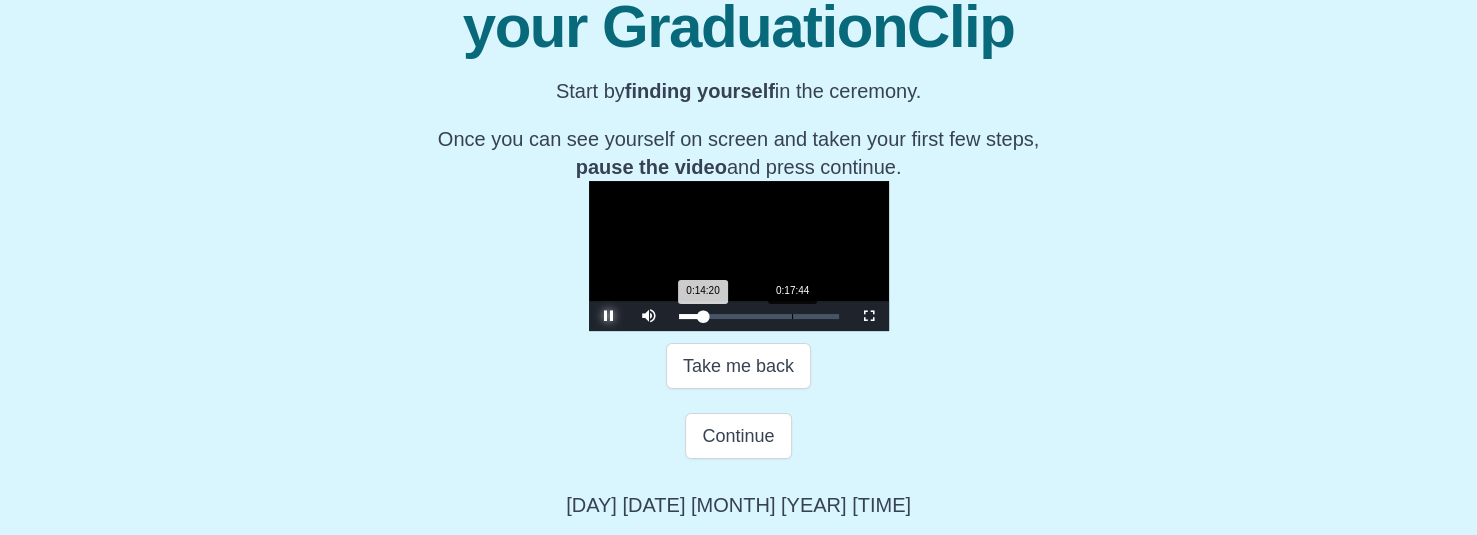 click on "0:17:44" at bounding box center [792, 316] 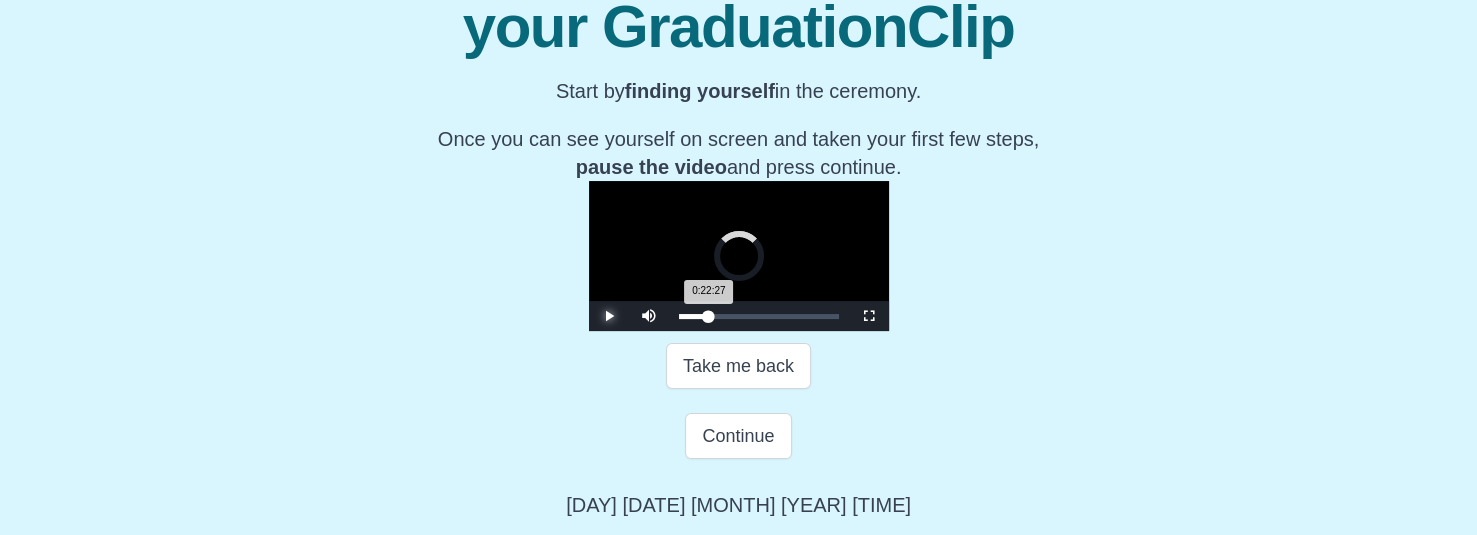 click on "0:22:27" at bounding box center (822, 316) 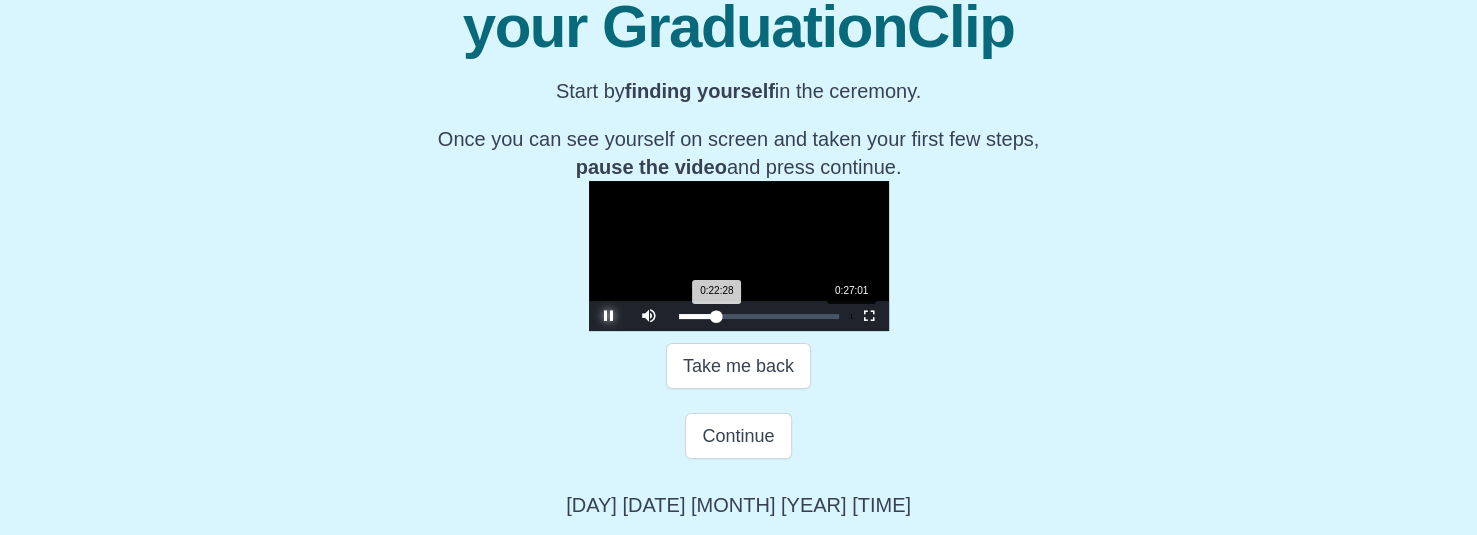 click on "Loaded : 0% 0:27:01 0:22:28 Progress : 0%" at bounding box center [759, 316] 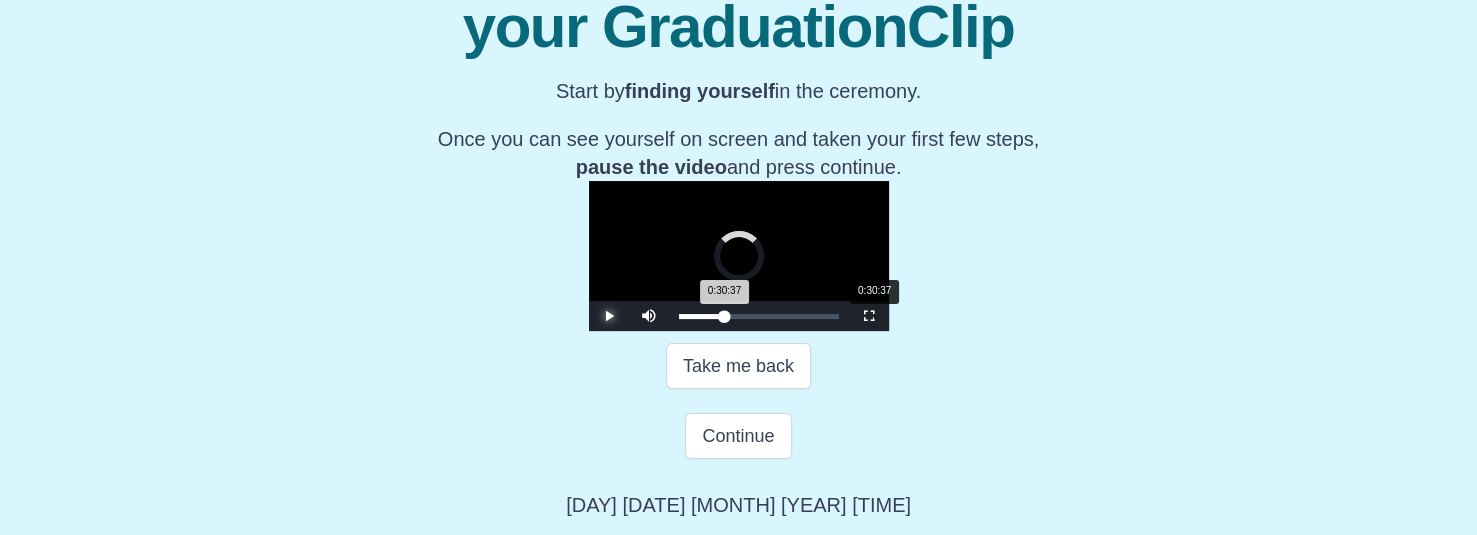 click on "0:30:37" at bounding box center [874, 316] 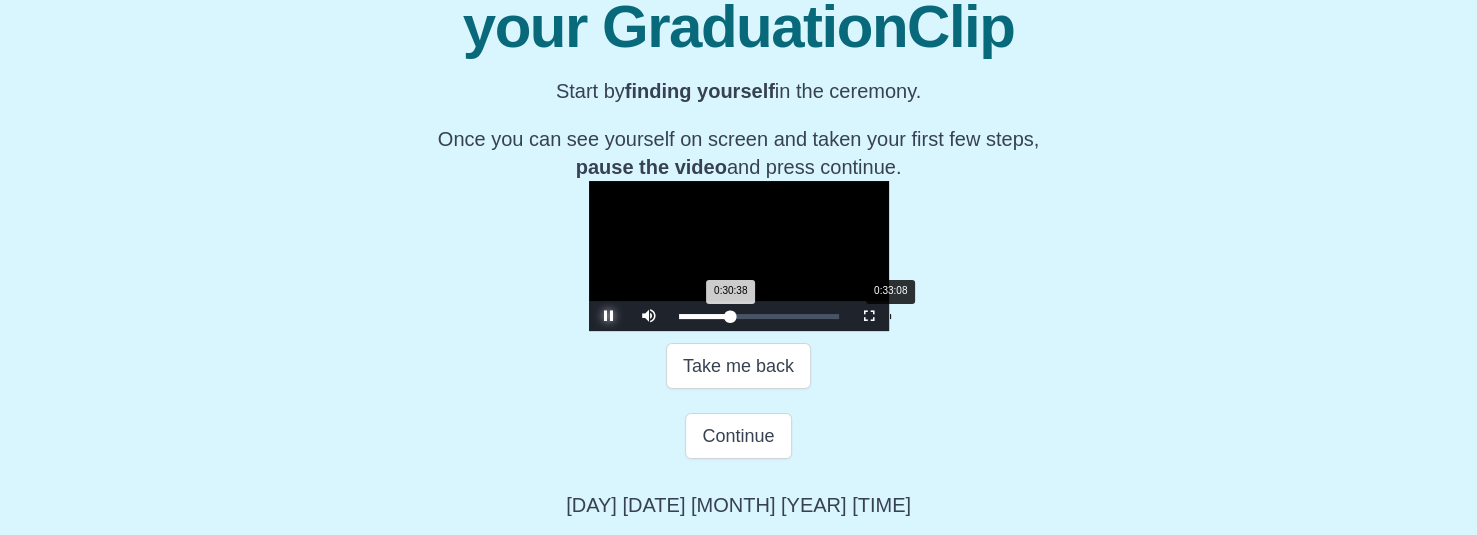 click on "0:33:08" at bounding box center [890, 316] 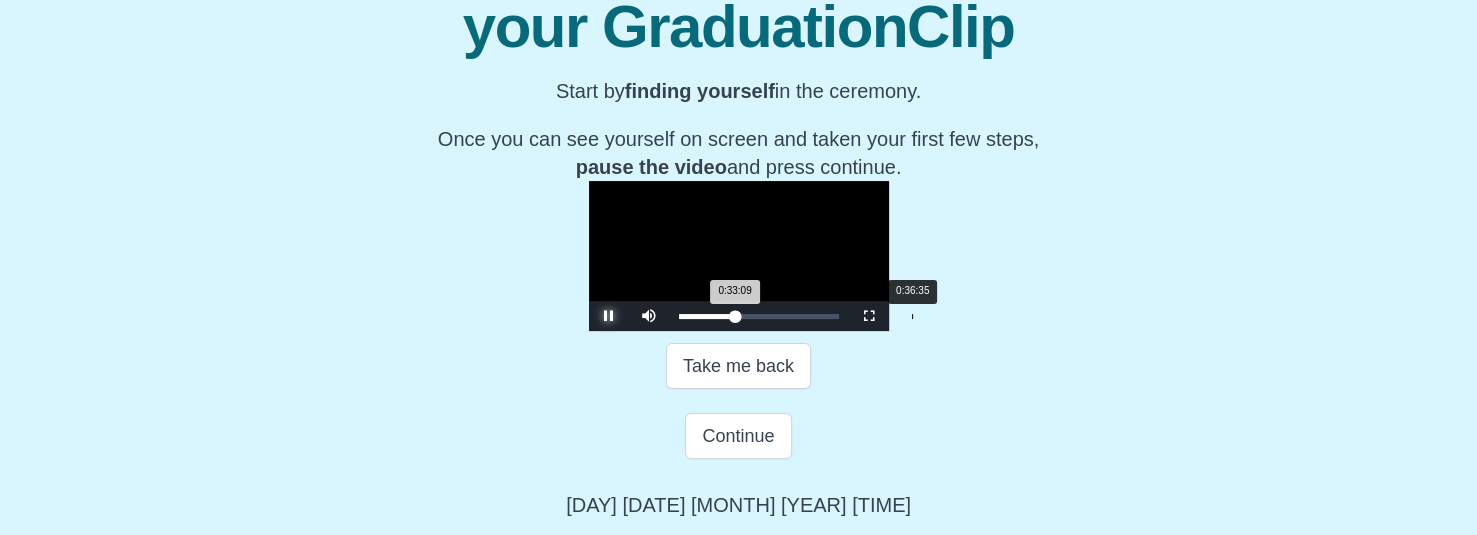 type 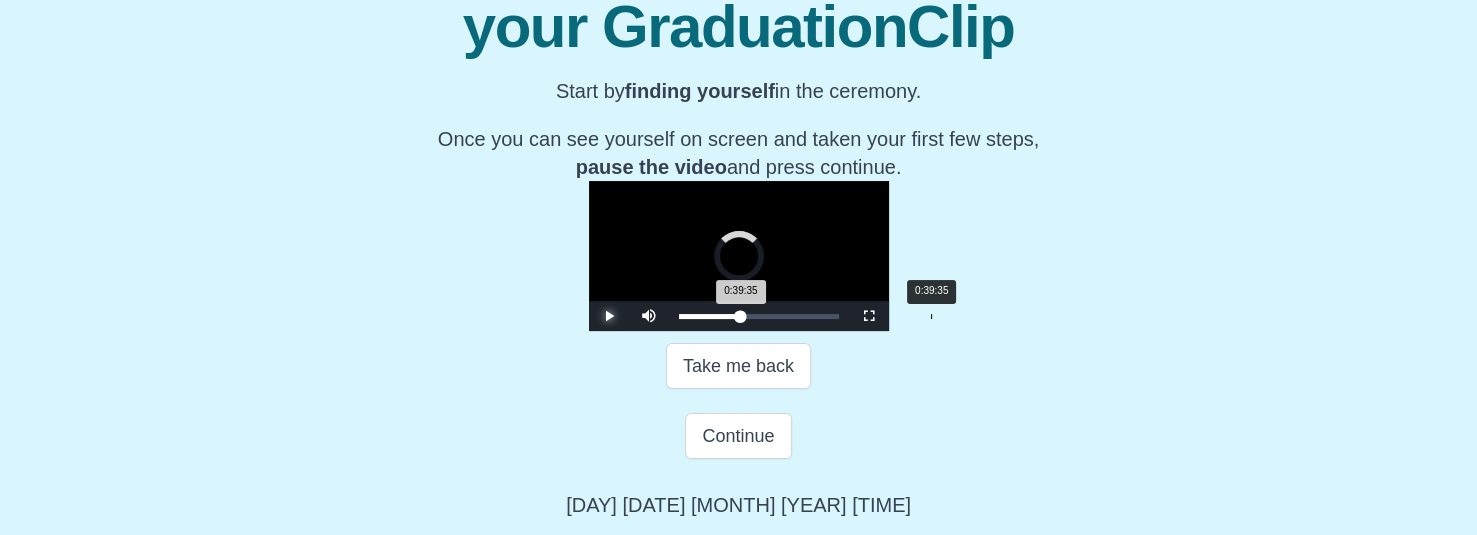 click on "0:39:35" at bounding box center (931, 316) 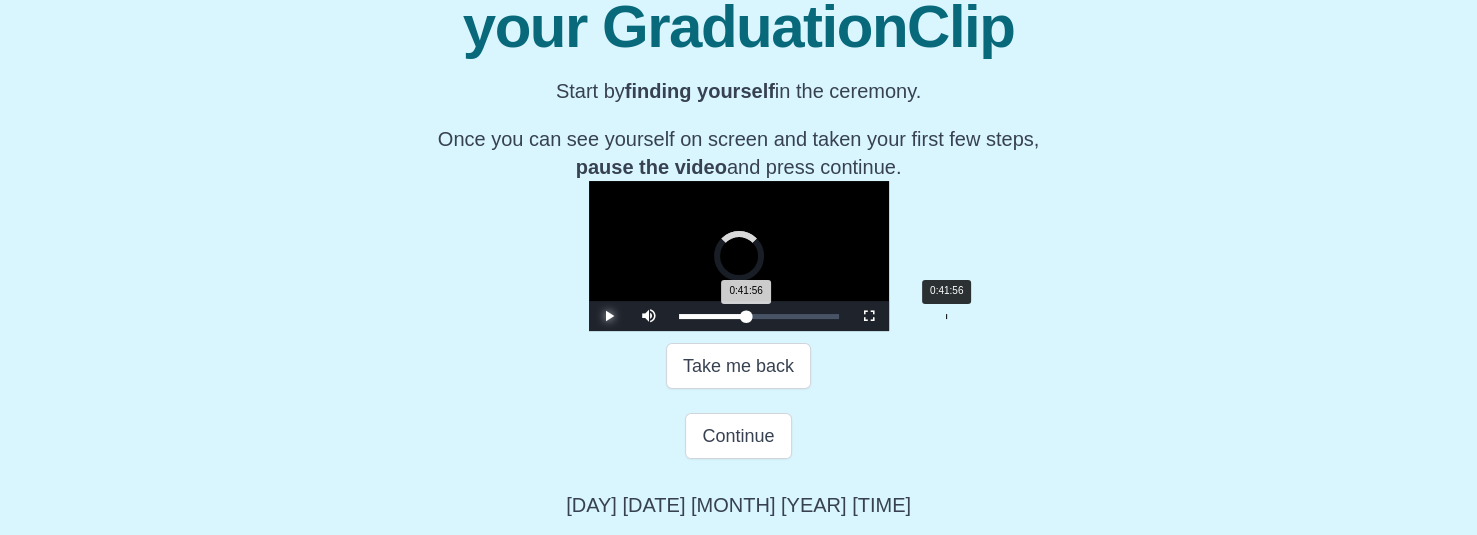 click on "Loaded : 0% 0:41:56 0:41:56 Progress : 0%" at bounding box center (759, 316) 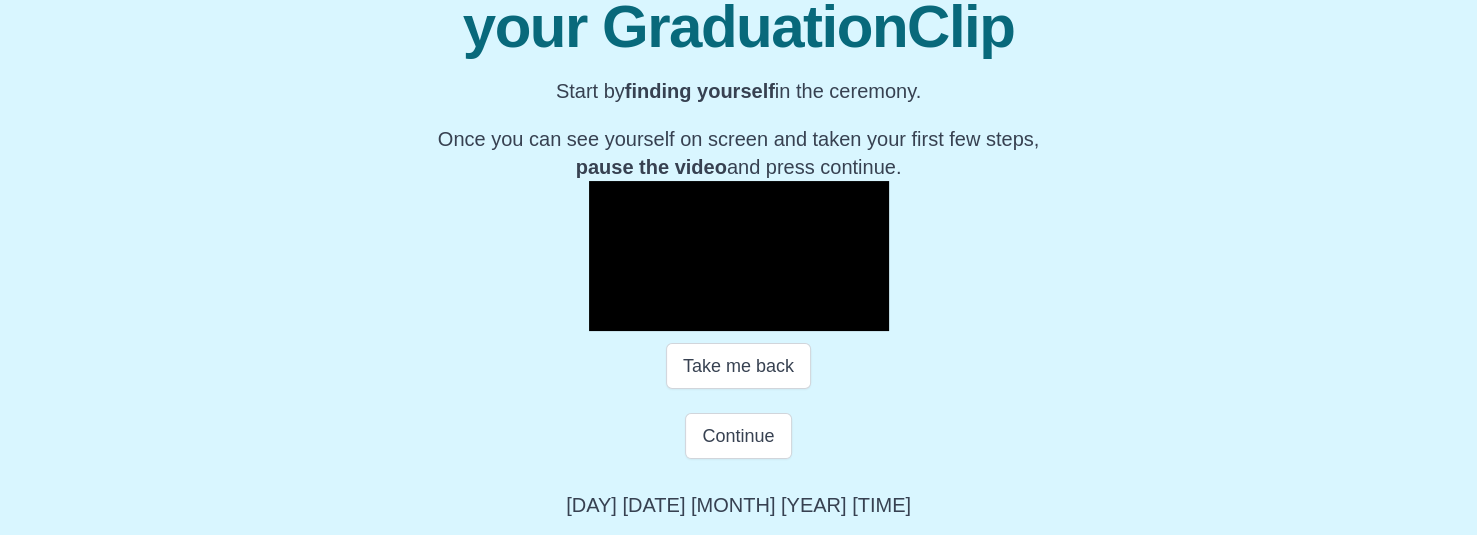 click on "Loaded : 0% 0:46:29 0:42:04 Progress : 0%" at bounding box center (759, 316) 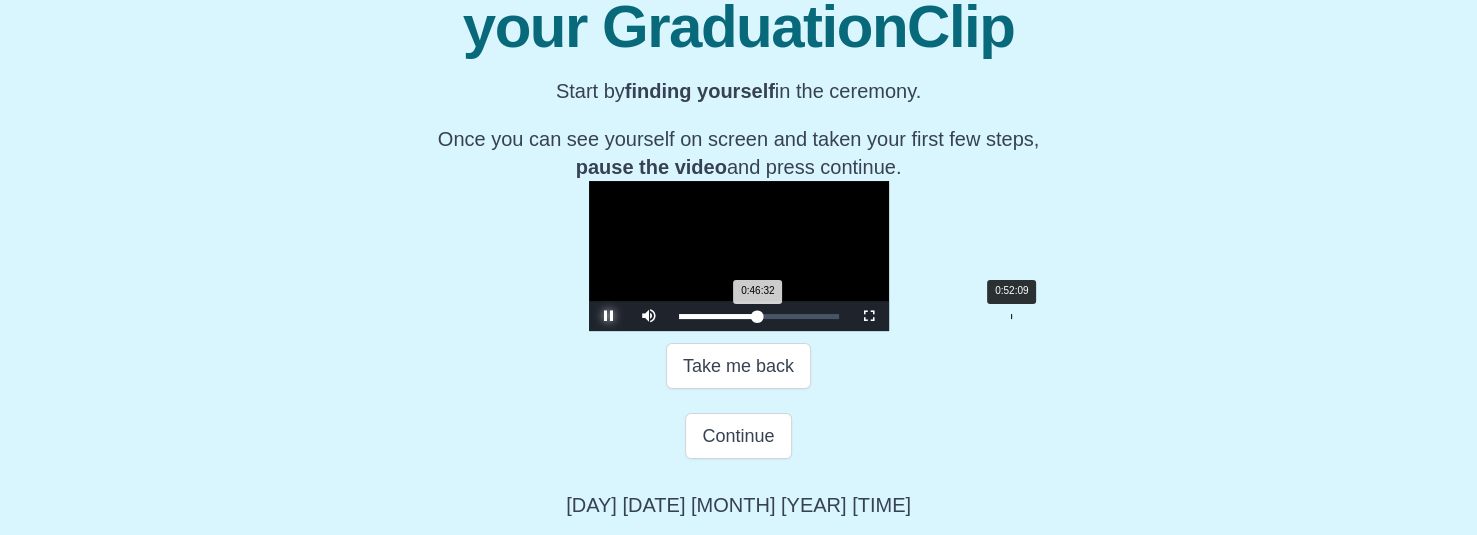 click on "Loaded : 0% 0:52:09 0:46:32 Progress : 0%" at bounding box center [759, 316] 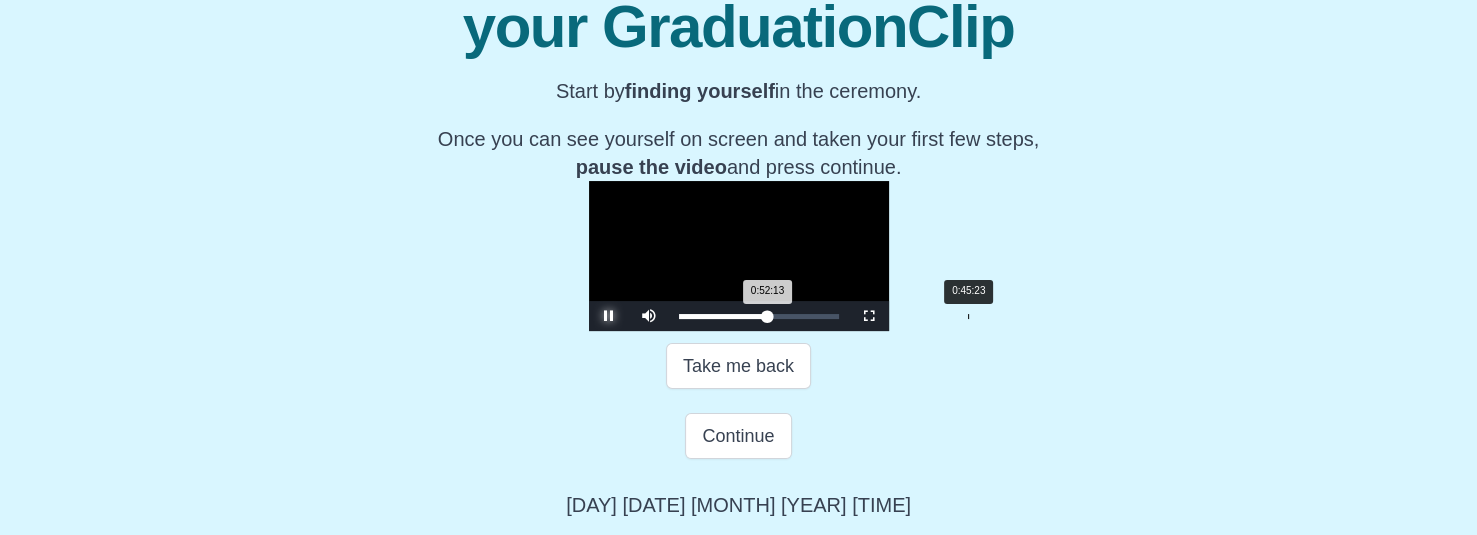 click on "0:45:23" at bounding box center [968, 316] 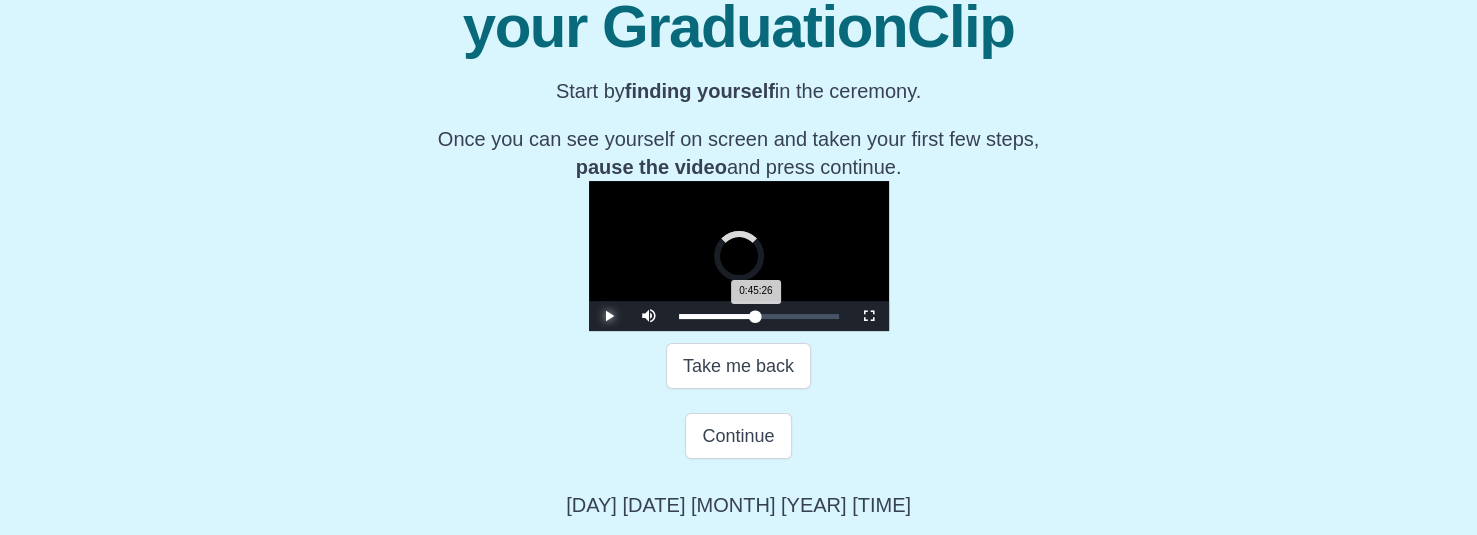 click on "Loaded : 0% 0:46:48 0:45:26 Progress : 0%" at bounding box center [759, 316] 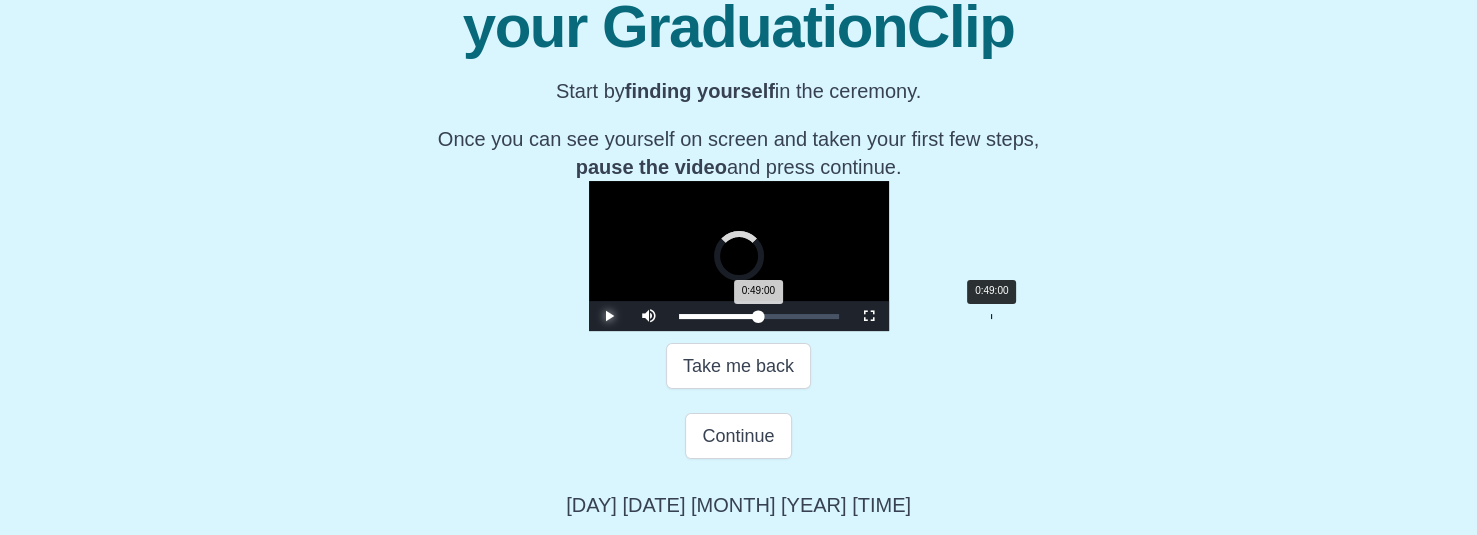 click on "0:49:00" at bounding box center [991, 316] 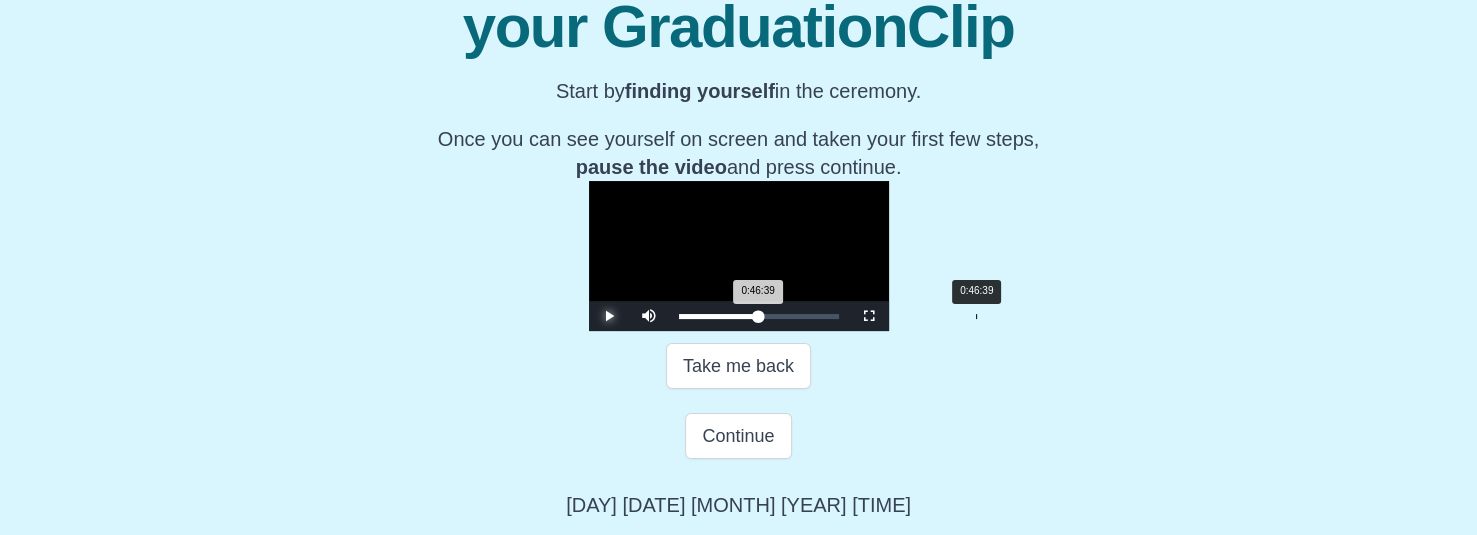 click on "Loaded : 0% 0:46:39 0:46:39 Progress : 0%" at bounding box center (759, 316) 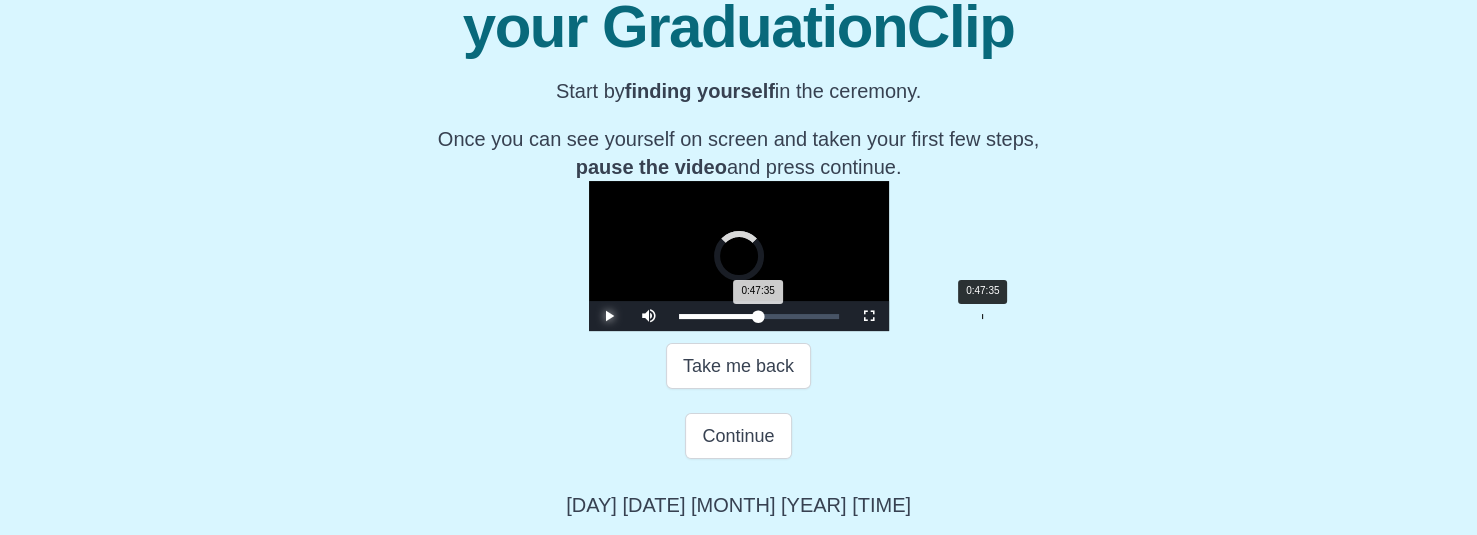 click on "0:47:35 Progress : 0%" at bounding box center [719, 316] 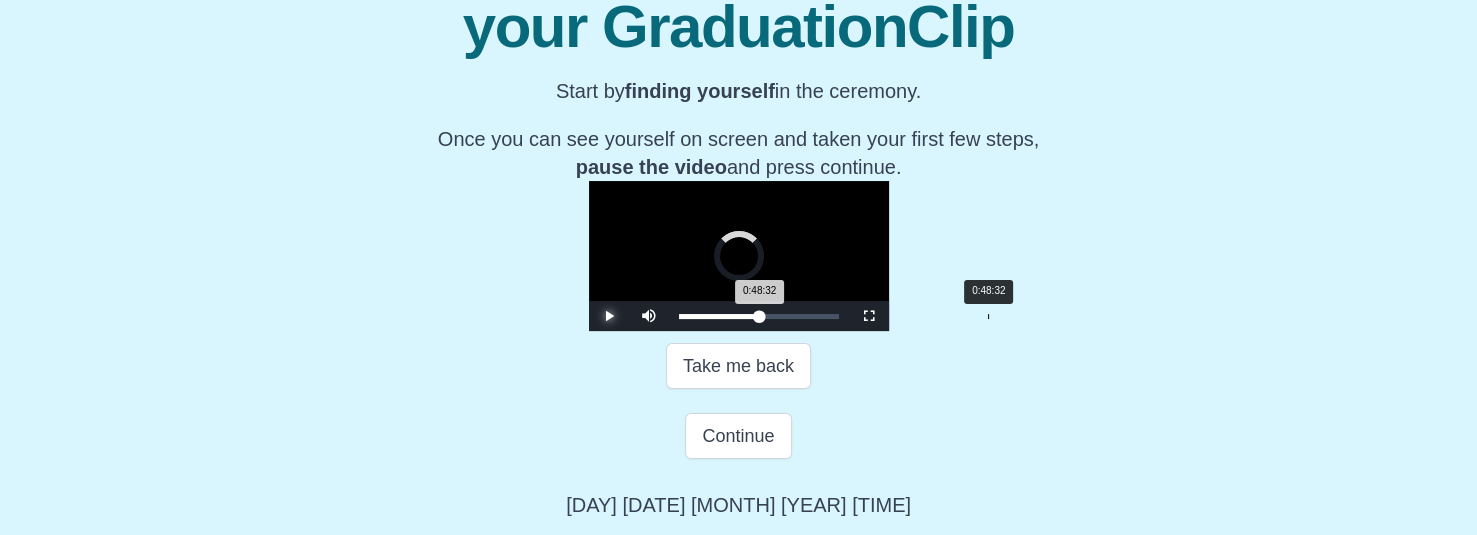 click on "0:48:32 Progress : 0%" at bounding box center [719, 316] 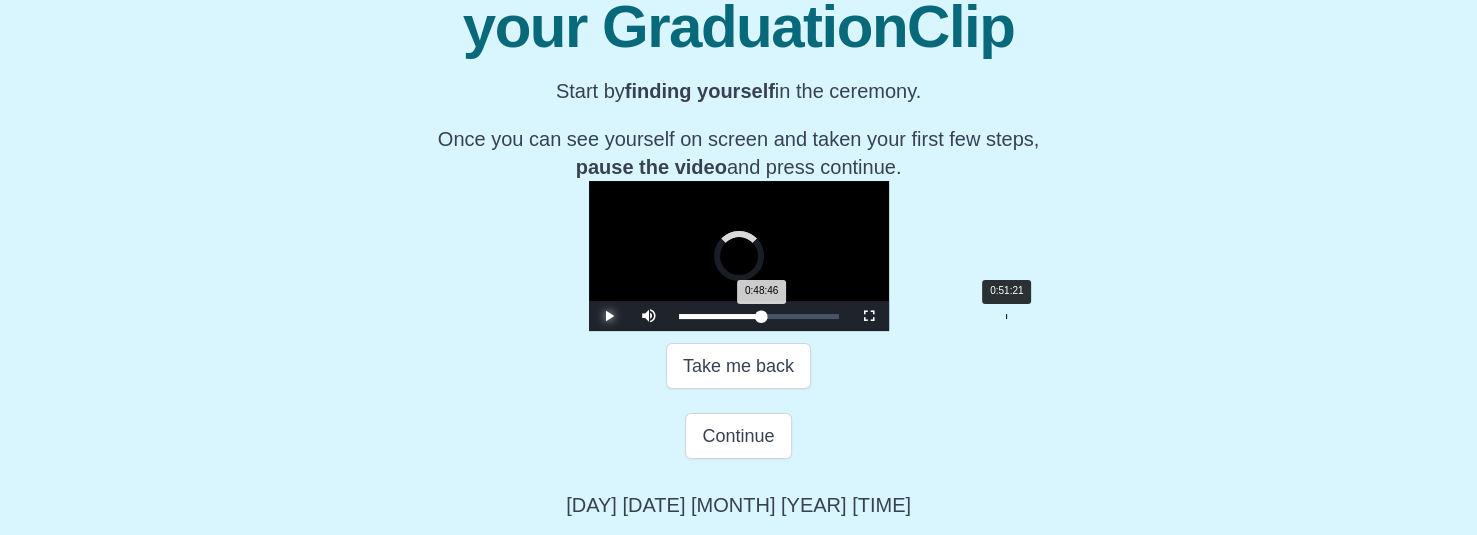 click on "Loaded : 0% 0:51:21 0:48:46 Progress : 0%" at bounding box center [759, 316] 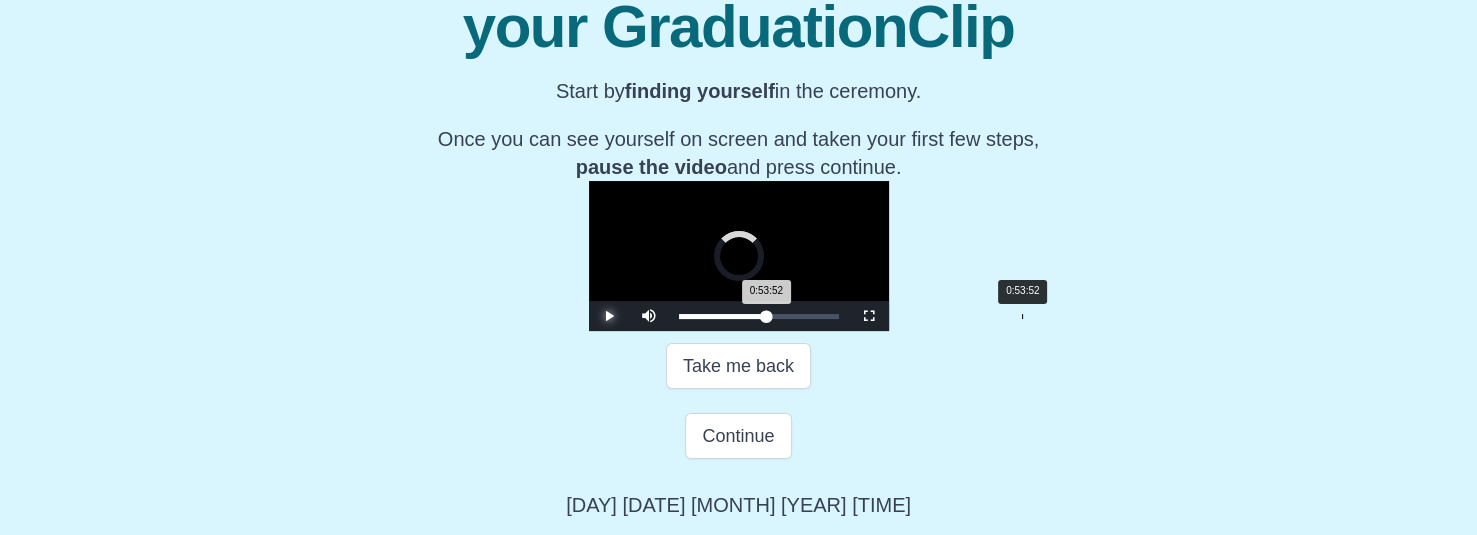 click on "Loaded : 0% 0:53:52 0:53:52 Progress : 0%" at bounding box center (759, 316) 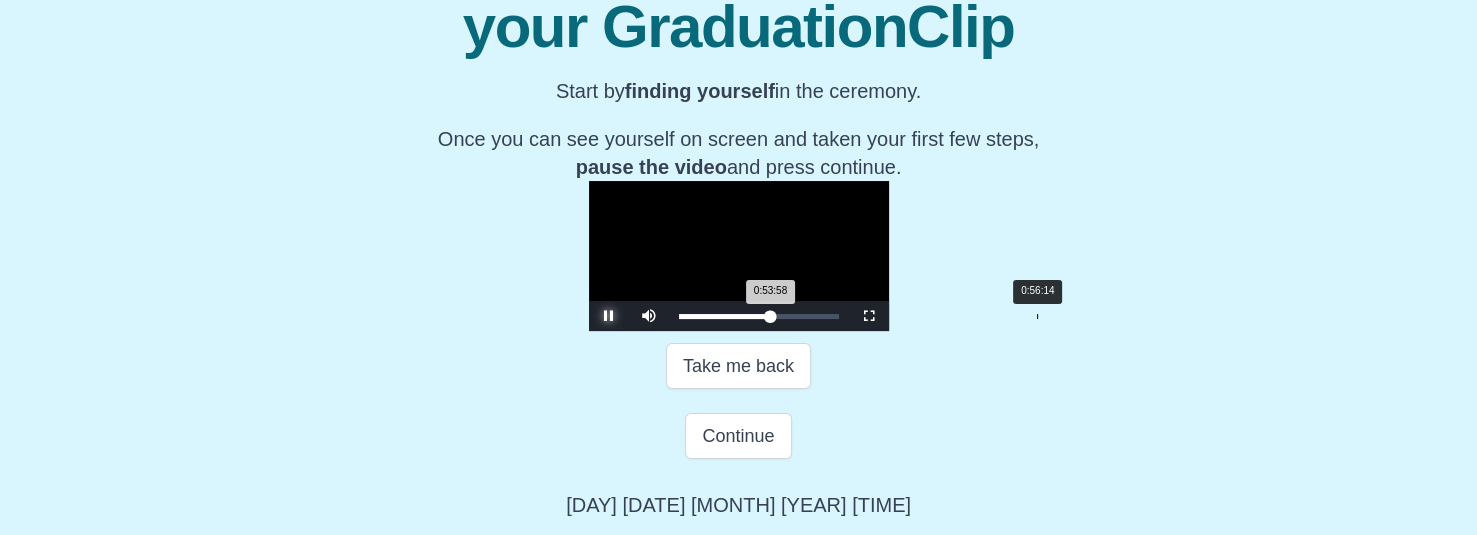 click on "0:56:14" at bounding box center (1037, 316) 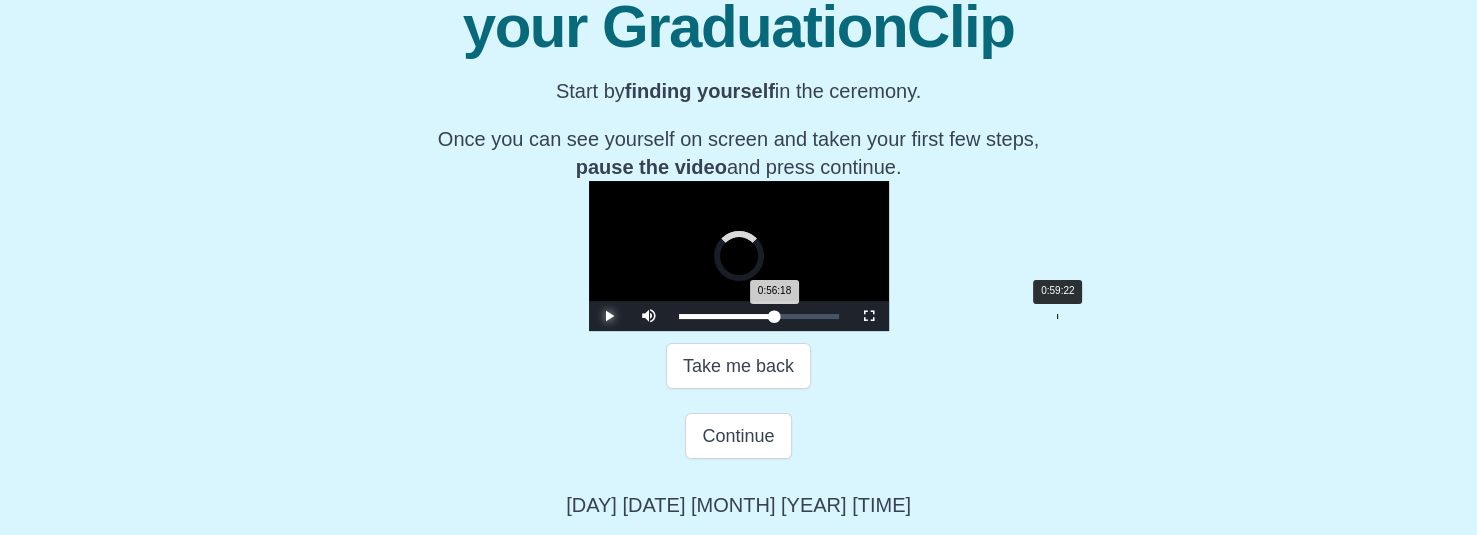 click on "0:59:22" at bounding box center (1057, 316) 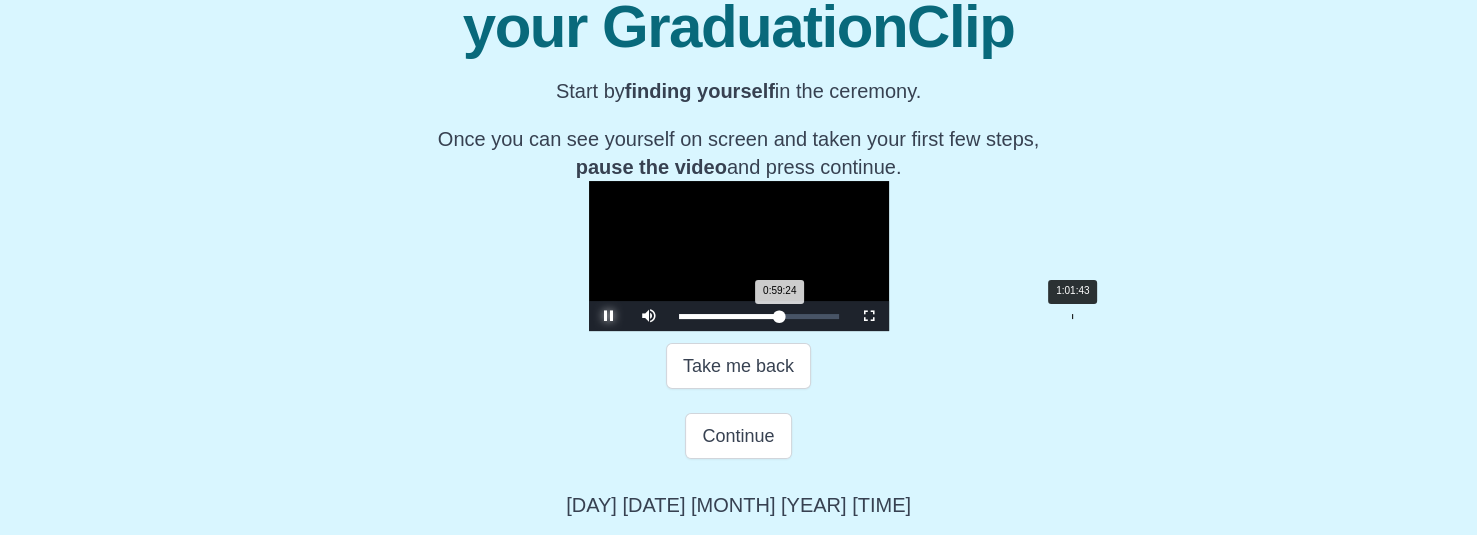 click on "Loaded : 0% 1:01:43 0:59:24 Progress : 0%" at bounding box center [759, 316] 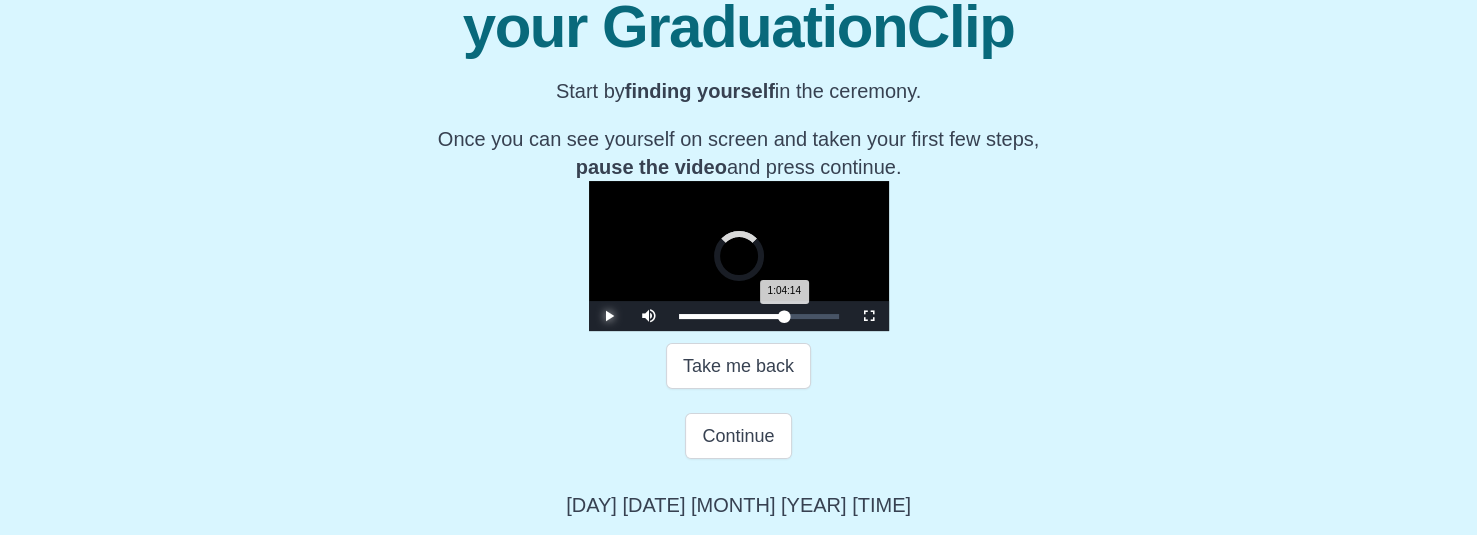 click on "Loaded : 0% 1:04:14 1:04:14 Progress : 0%" at bounding box center (759, 316) 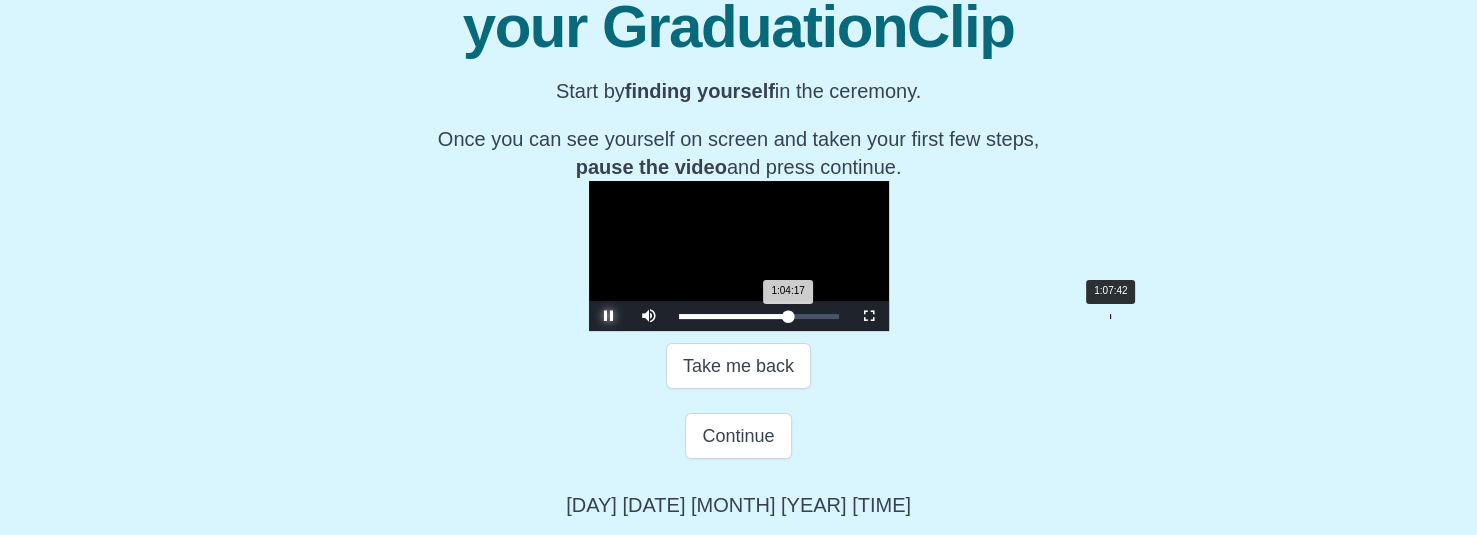 click on "1:07:42" at bounding box center [1110, 316] 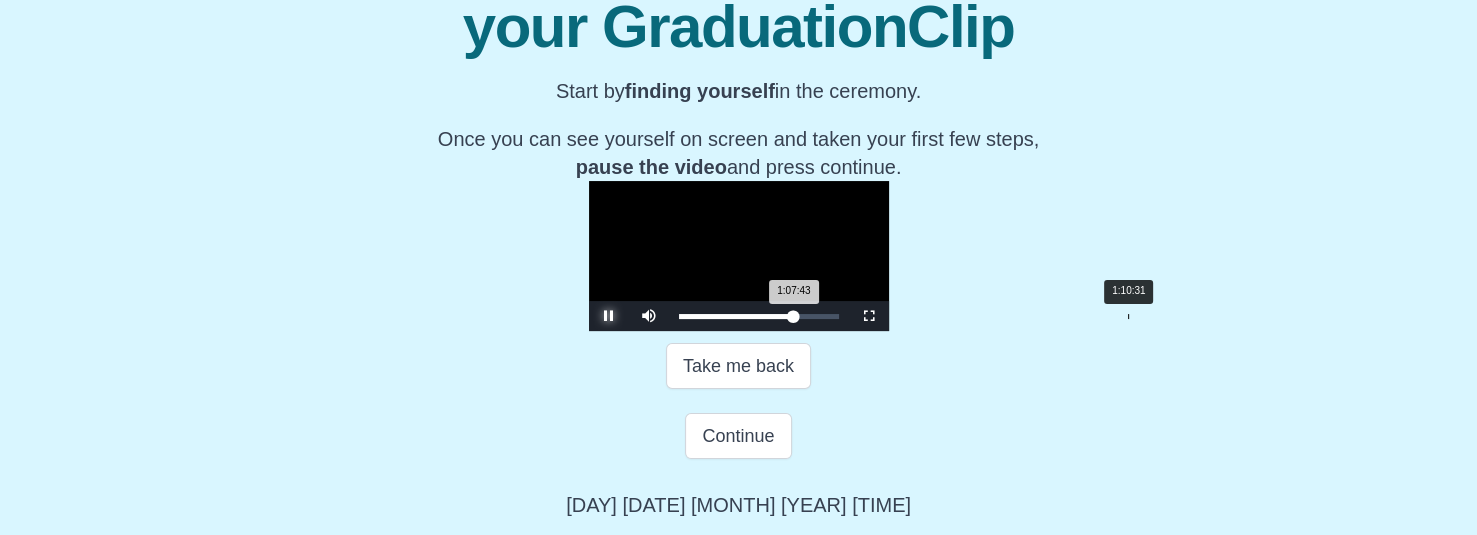 click on "1:10:31" at bounding box center [1128, 316] 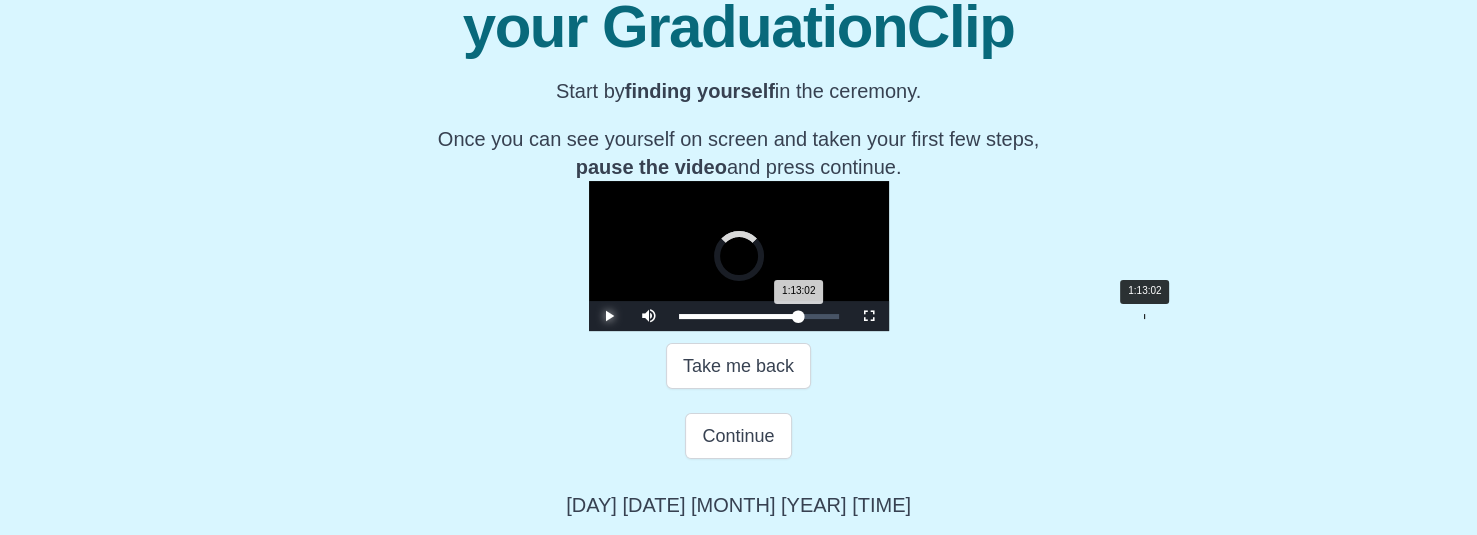 click on "1:13:02" at bounding box center (1144, 316) 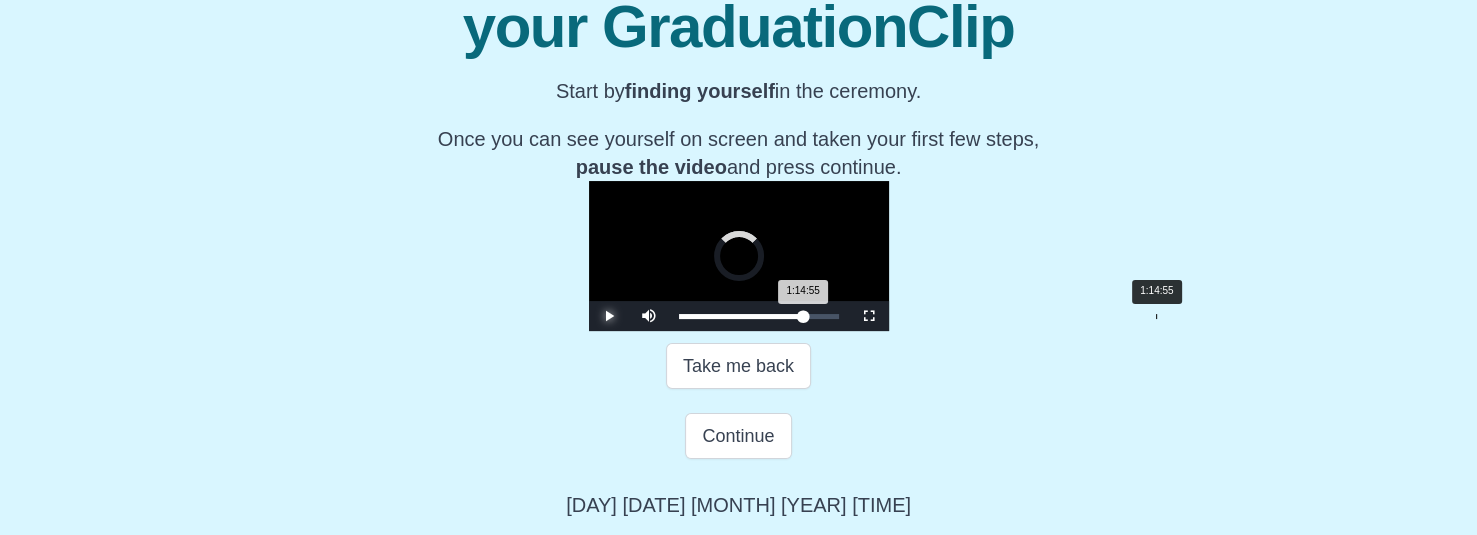 click on "Loaded : 0% 1:14:55 1:14:55 Progress : 0%" at bounding box center (759, 316) 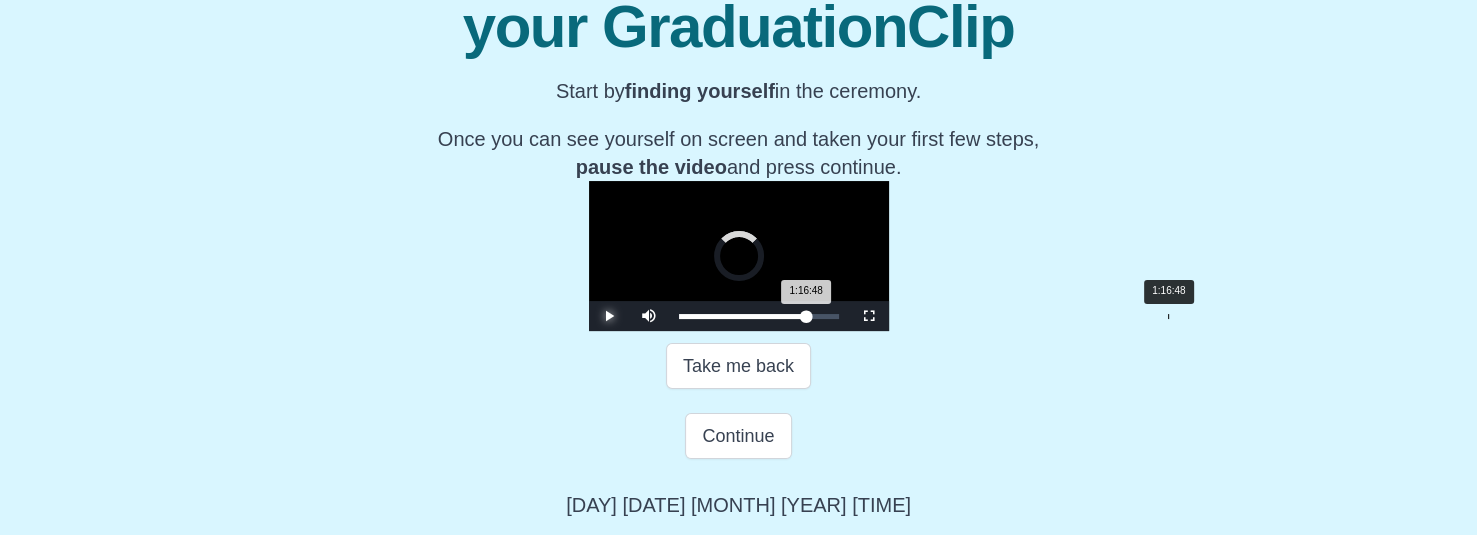click on "Loaded : 0% 1:16:48 1:16:48 Progress : 0%" at bounding box center [759, 316] 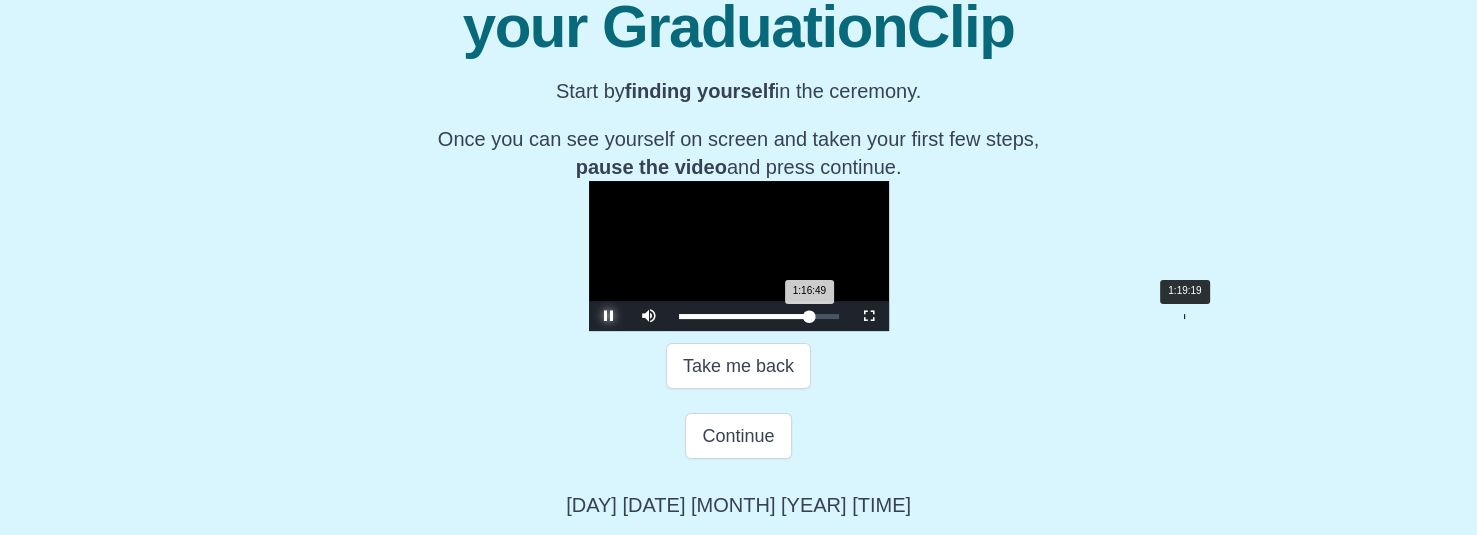 click on "1:19:19" at bounding box center [1184, 316] 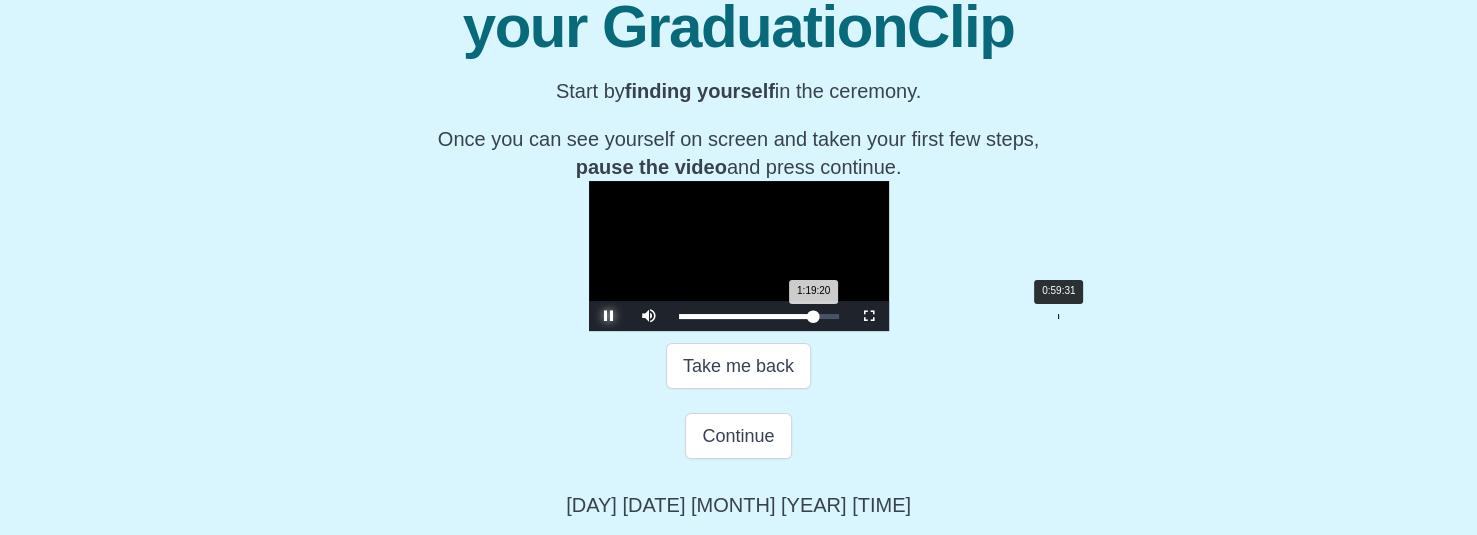 click on "0:59:31" at bounding box center (1058, 316) 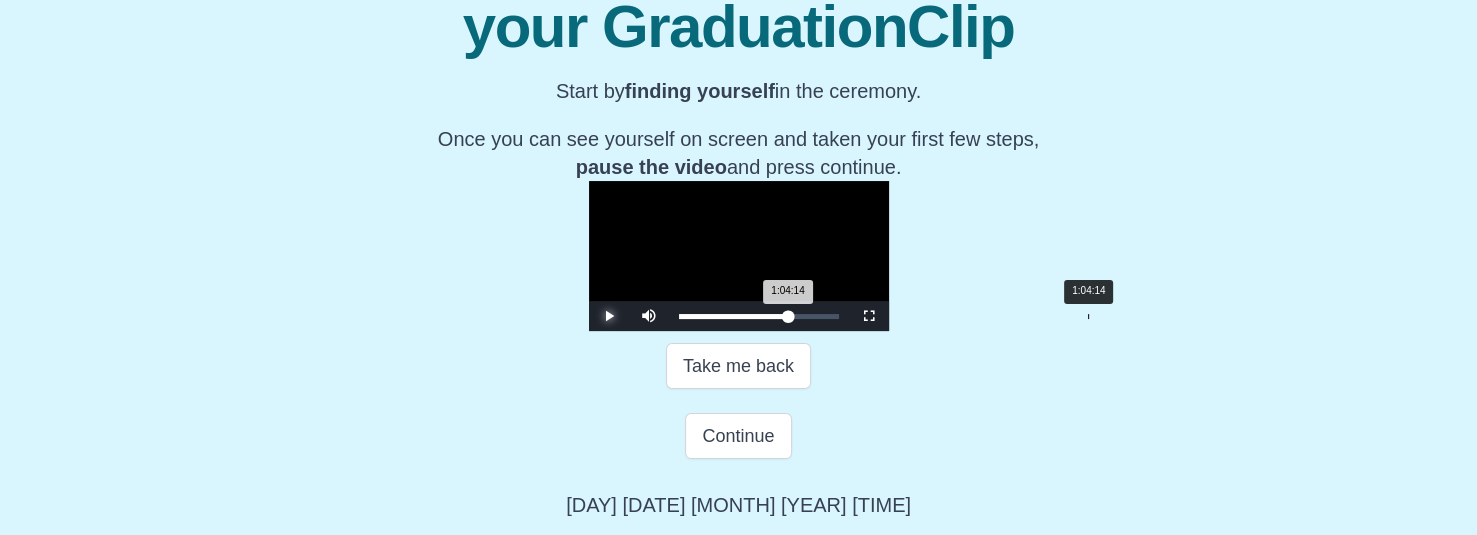 click on "Loaded : 0% 1:04:14 1:04:14 Progress : 0%" at bounding box center [759, 316] 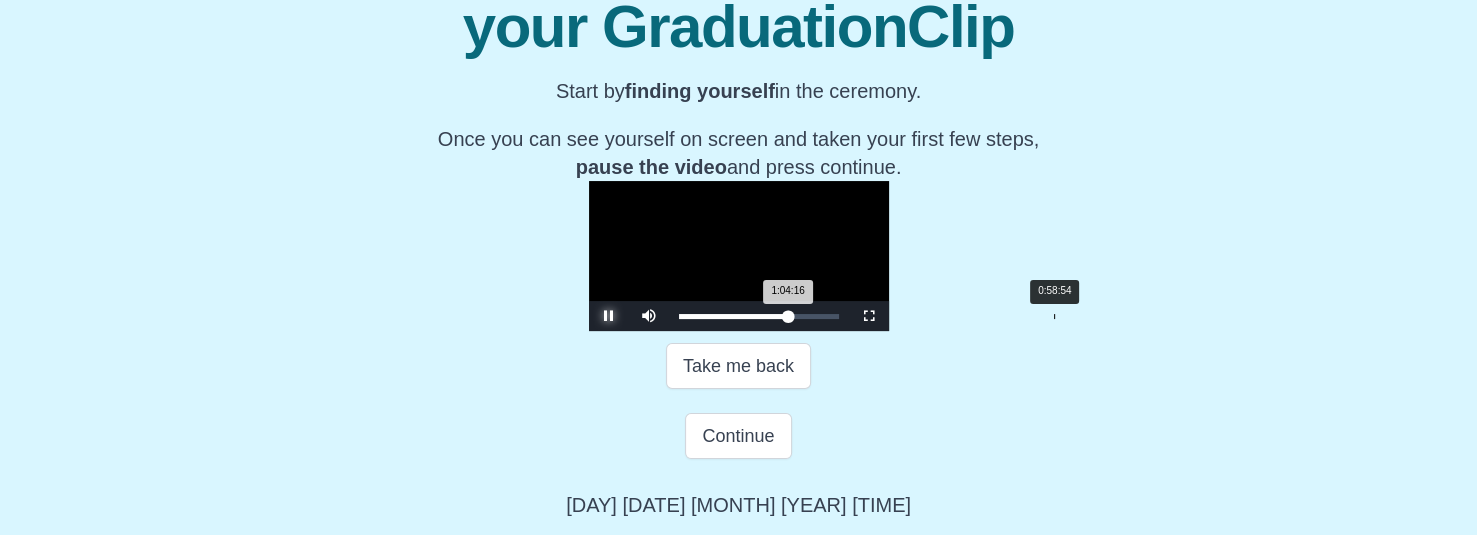 click on "Loaded : 0% 0:58:54 1:04:16 Progress : 0%" at bounding box center (759, 316) 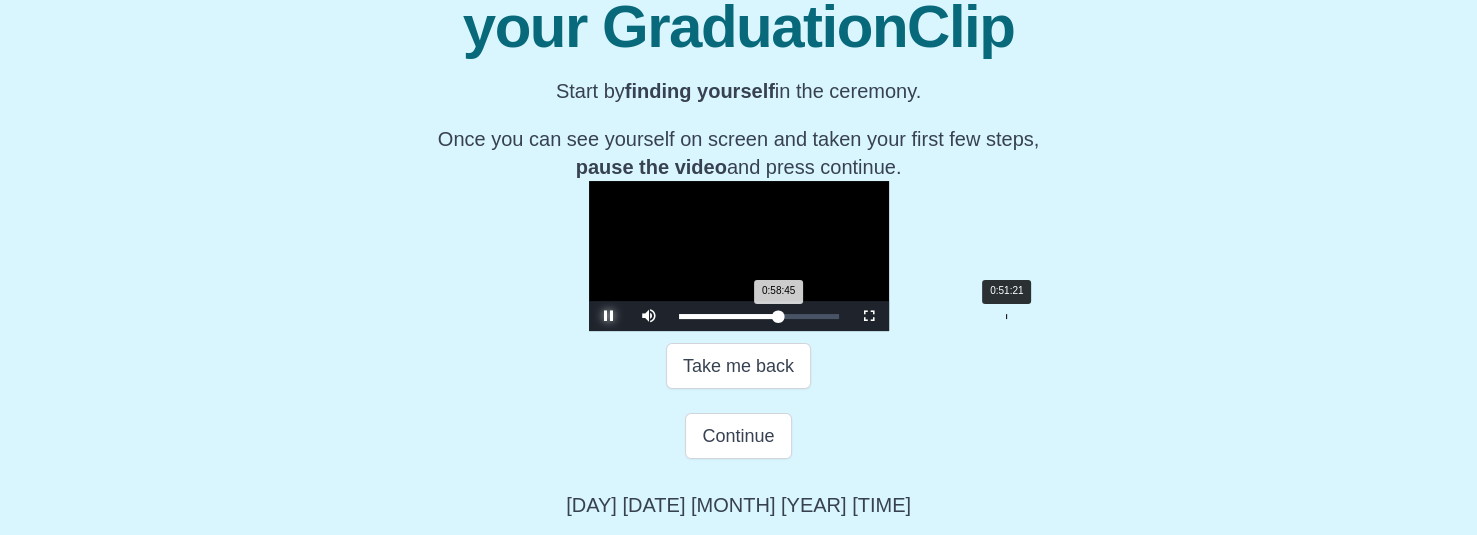 click on "0:51:21" at bounding box center [1006, 316] 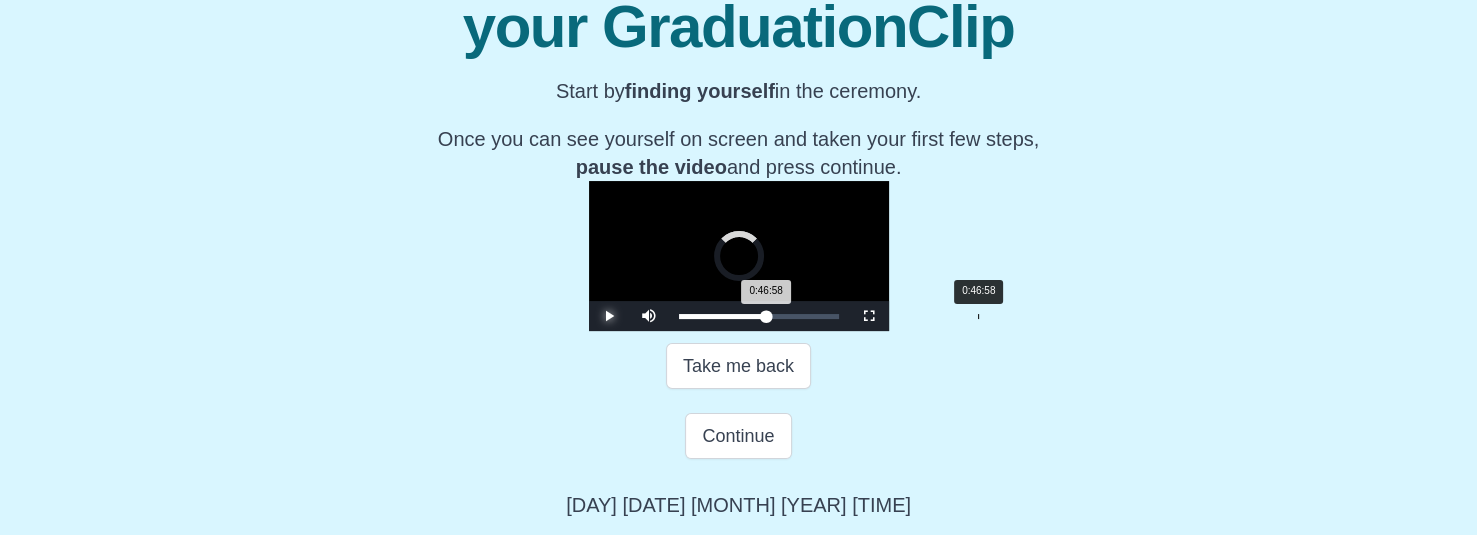 click on "0:46:58" at bounding box center [978, 316] 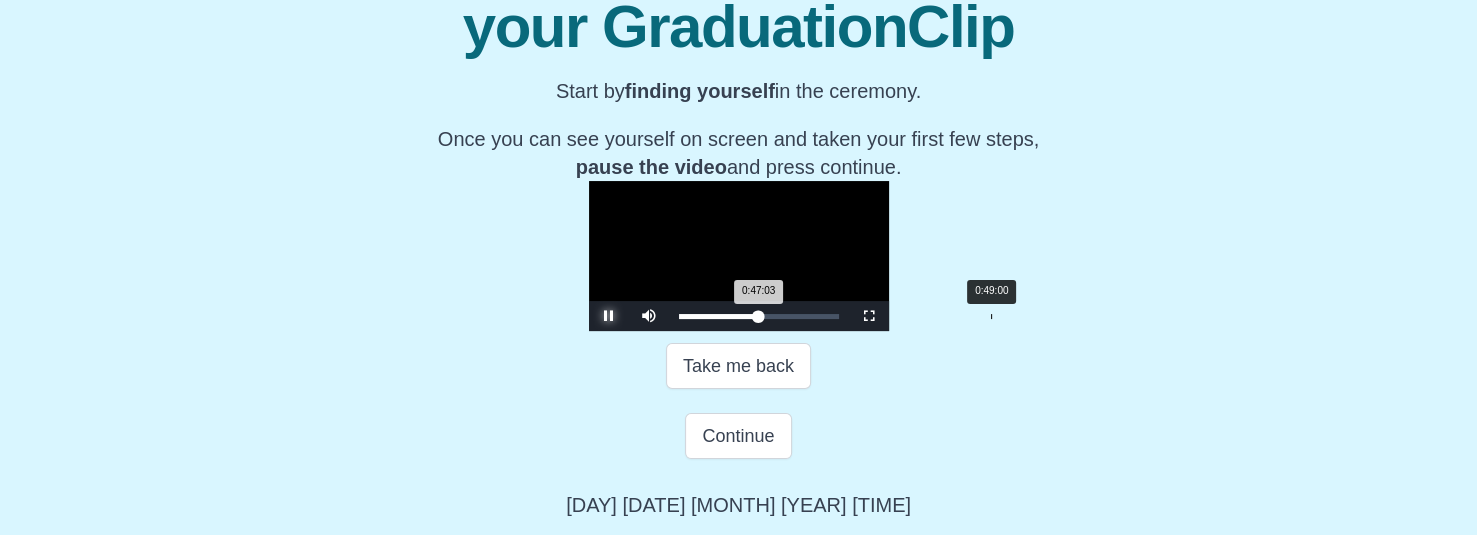 click on "Loaded : 0% 0:49:00 0:47:03 Progress : 0%" at bounding box center [759, 316] 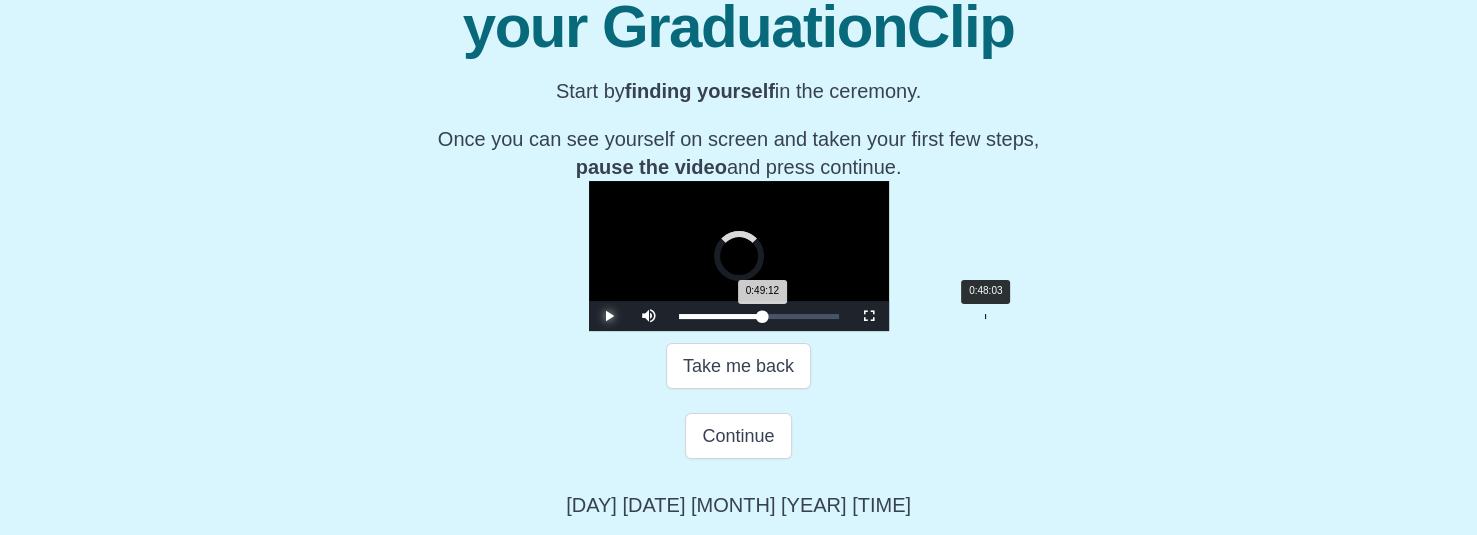 click on "0:49:12 Progress : 0%" at bounding box center [721, 316] 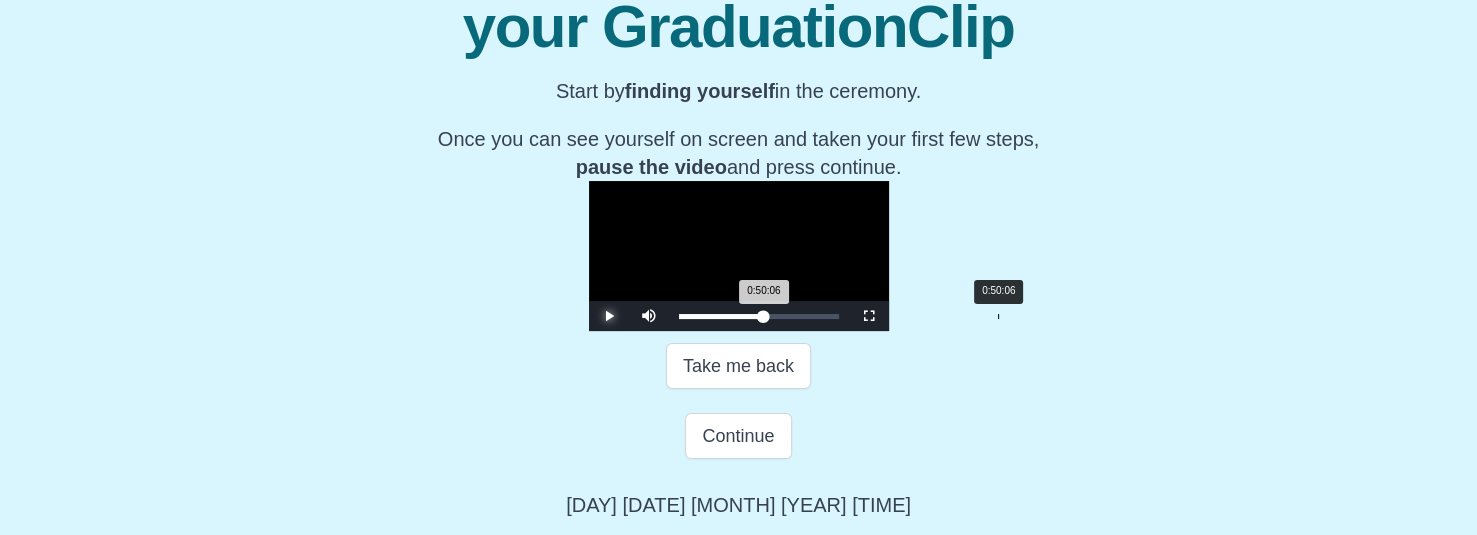 click on "0:50:06 Progress : 0%" at bounding box center [721, 316] 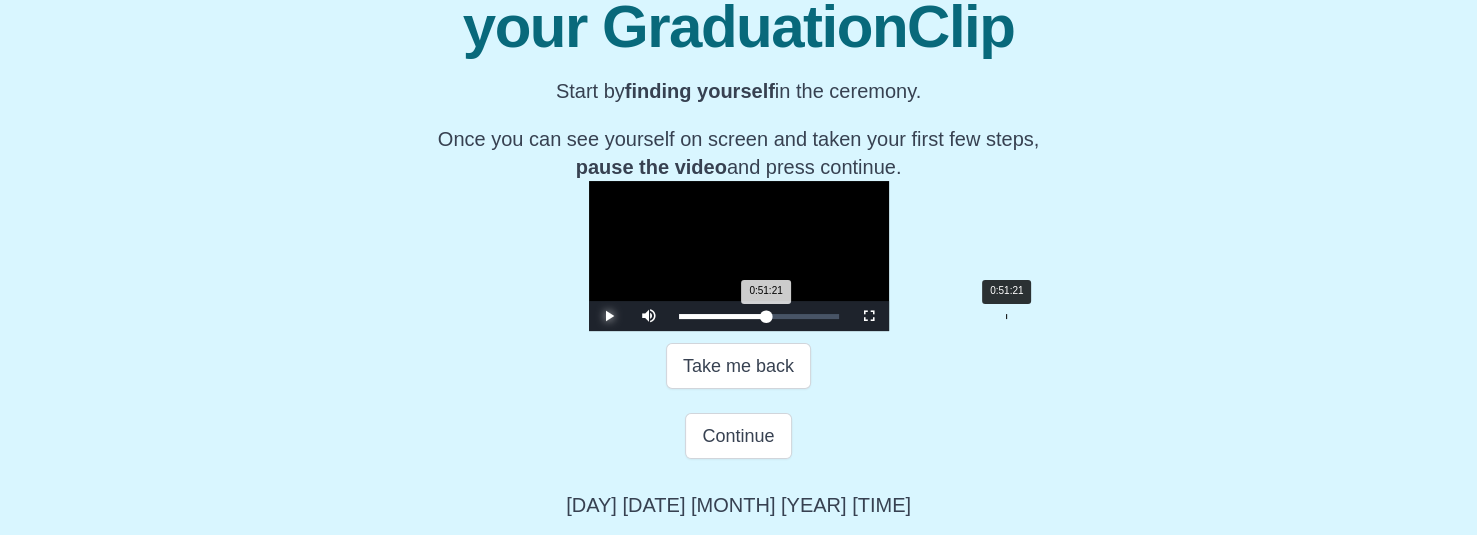 click on "0:51:21 Progress : 0%" at bounding box center (722, 316) 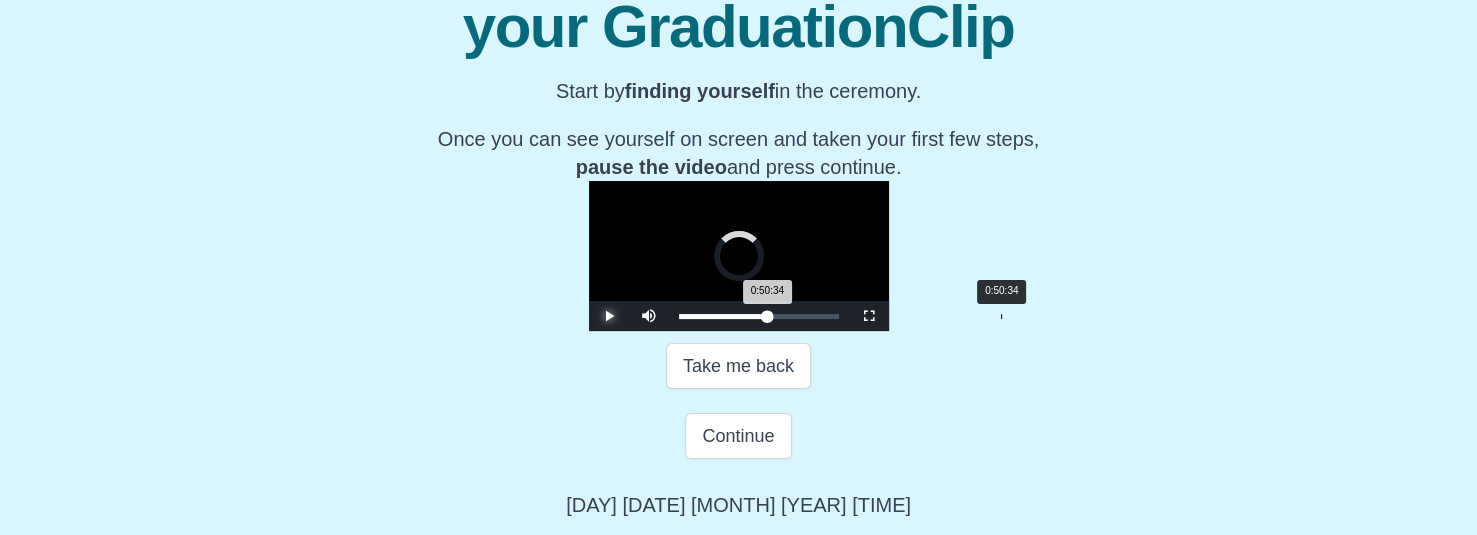click on "0:50:34" at bounding box center (1001, 316) 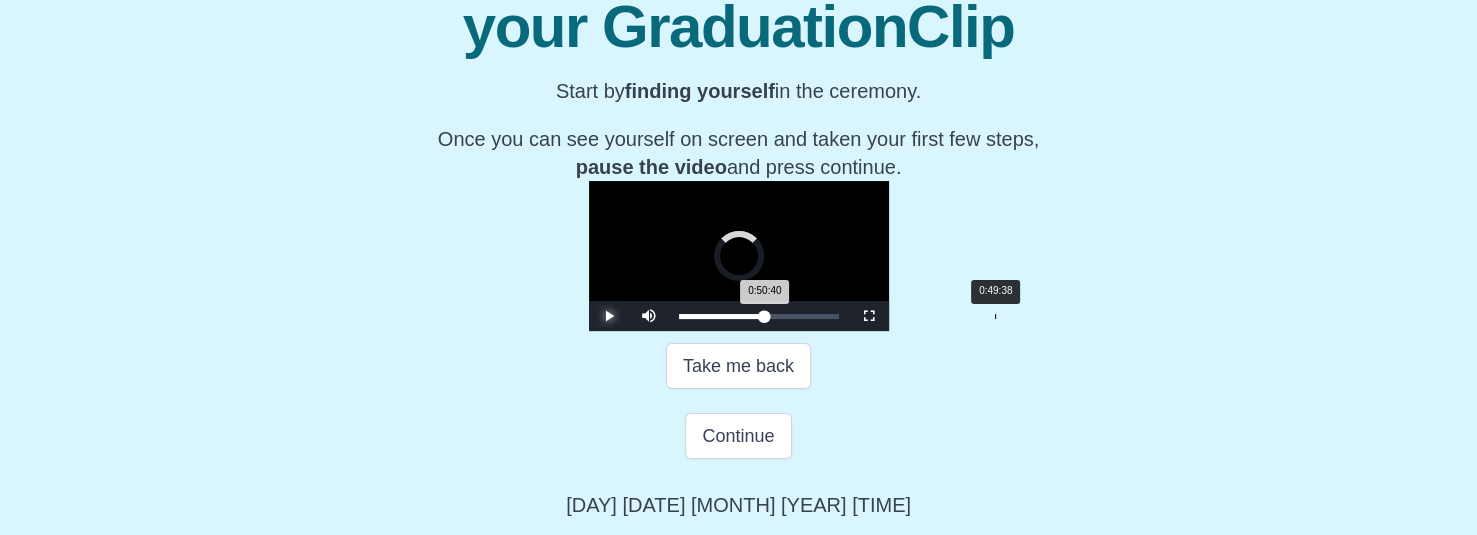 click on "0:50:40 Progress : 0%" at bounding box center [722, 316] 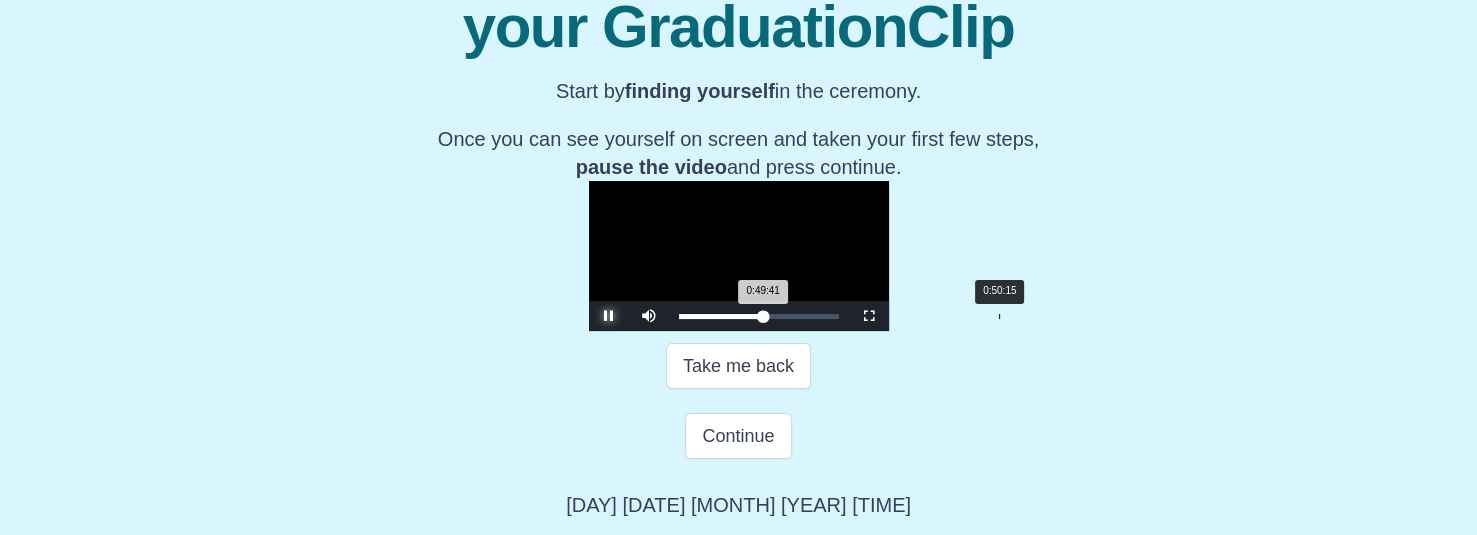click on "0:49:41 Progress : 0%" at bounding box center (721, 316) 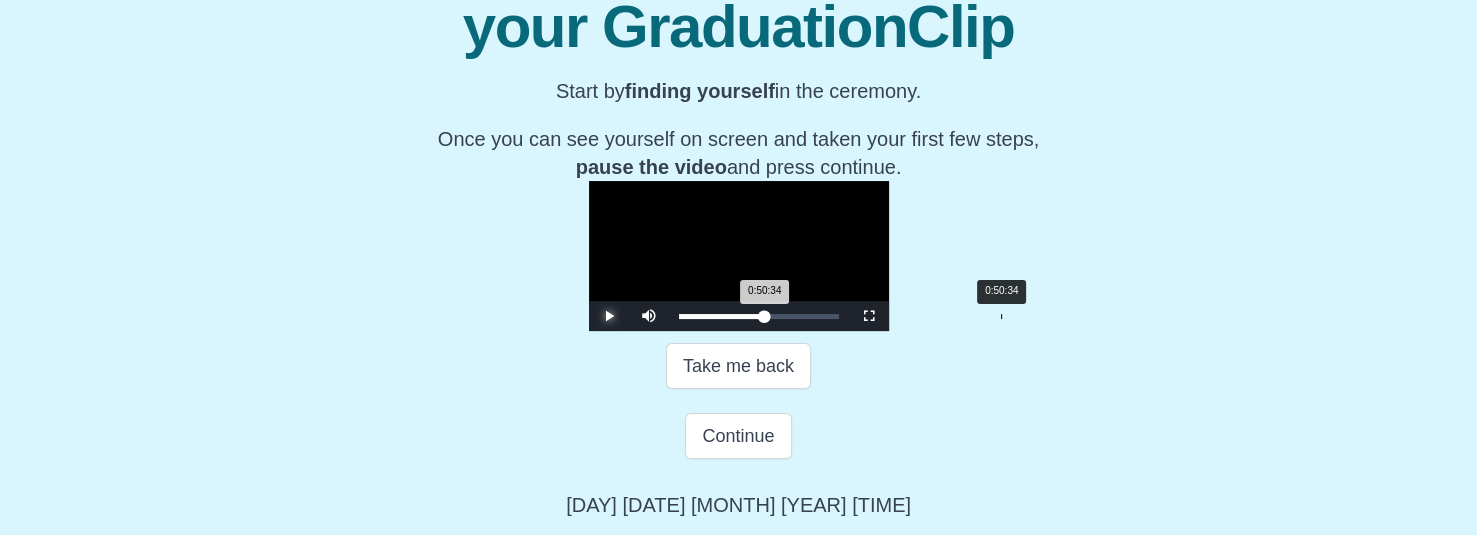 click on "0:50:34 Progress : 0%" at bounding box center [722, 316] 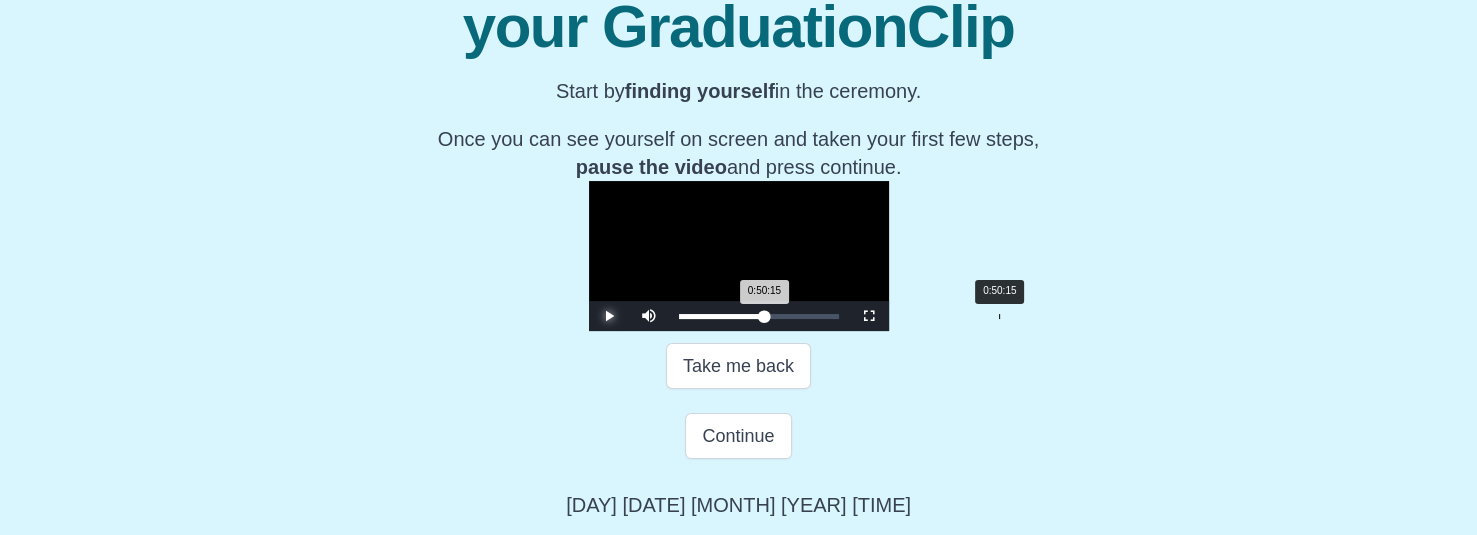 click on "0:50:15 Progress : 0%" at bounding box center (722, 316) 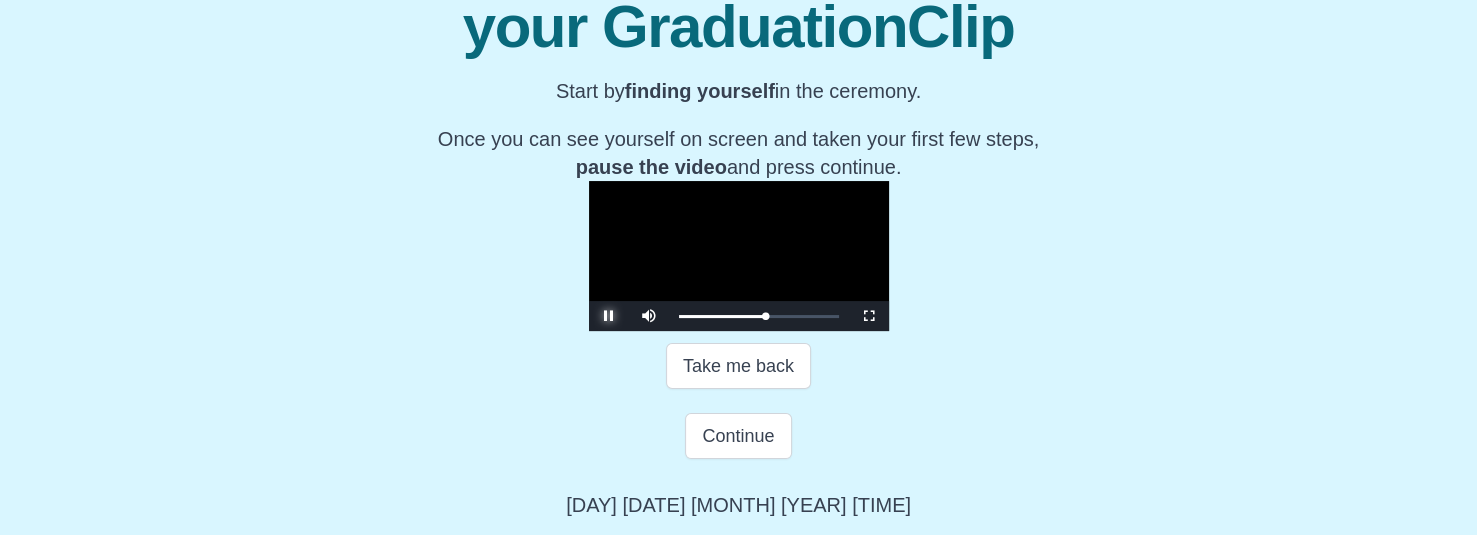 scroll, scrollTop: 332, scrollLeft: 0, axis: vertical 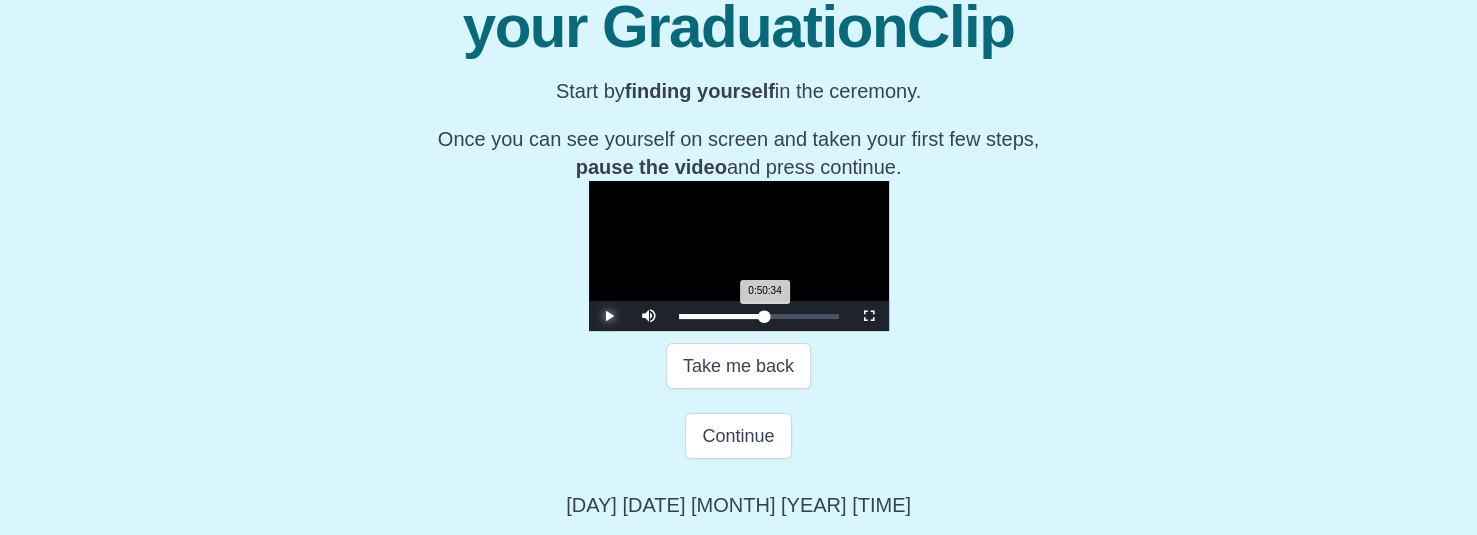 click on "0:50:34 Progress : 0%" at bounding box center (722, 316) 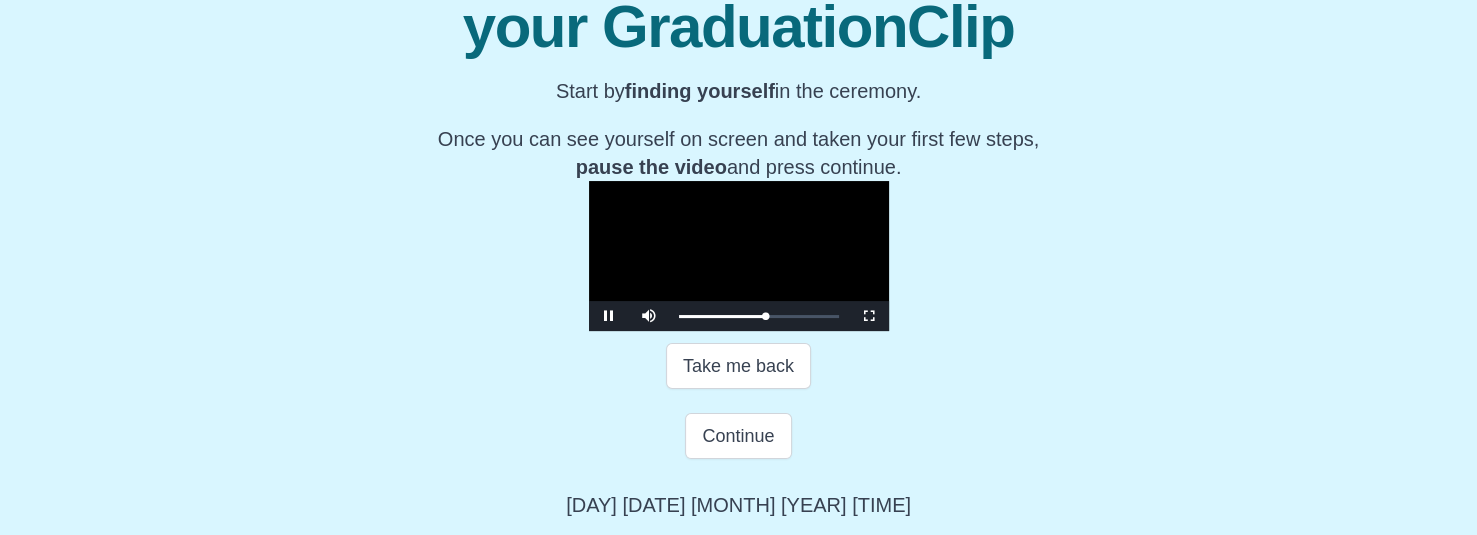 click on "**********" at bounding box center [738, 212] 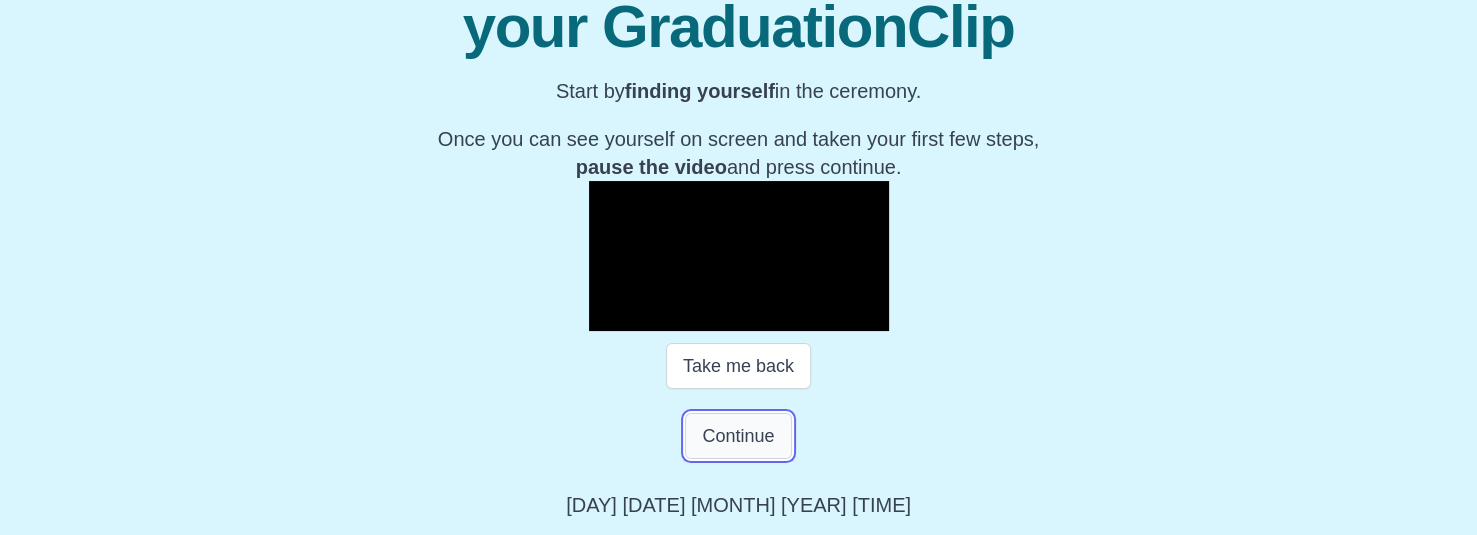 click on "Continue" at bounding box center (738, 436) 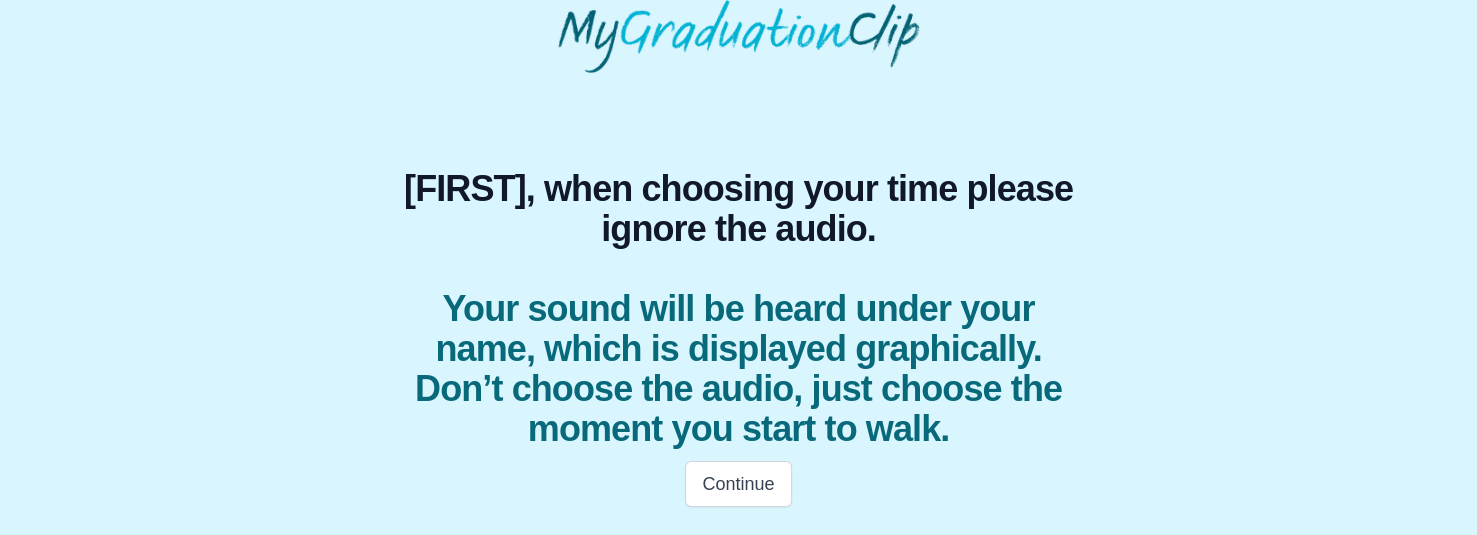 scroll, scrollTop: 139, scrollLeft: 0, axis: vertical 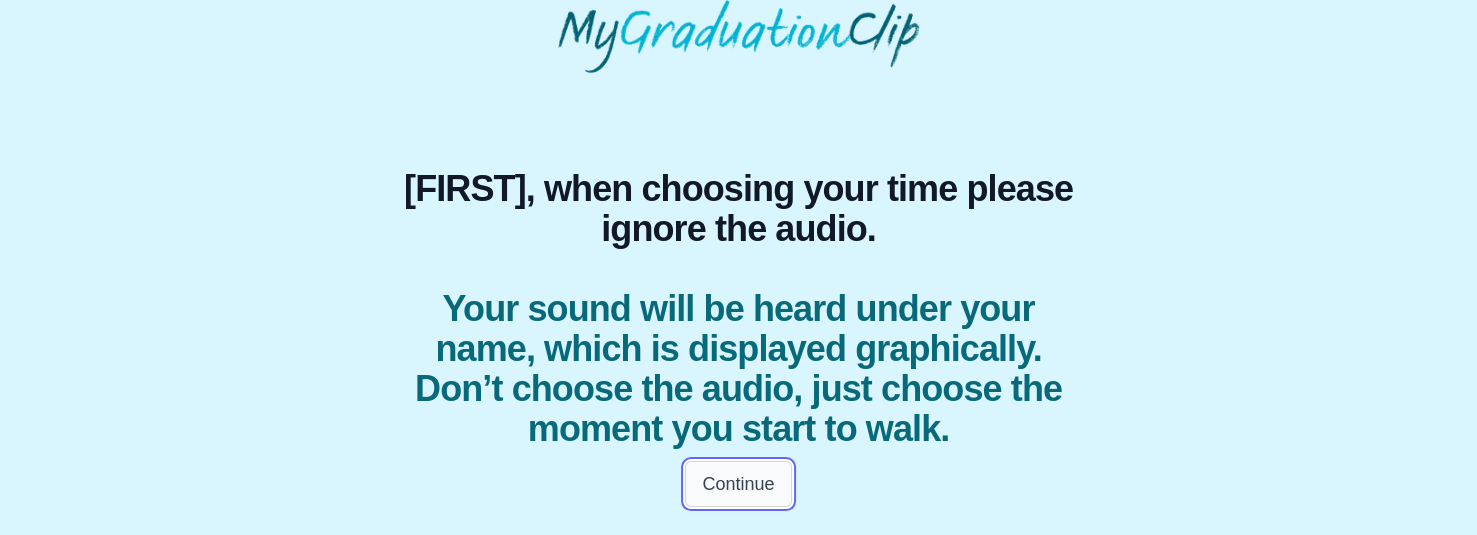 click on "Continue" at bounding box center [738, 484] 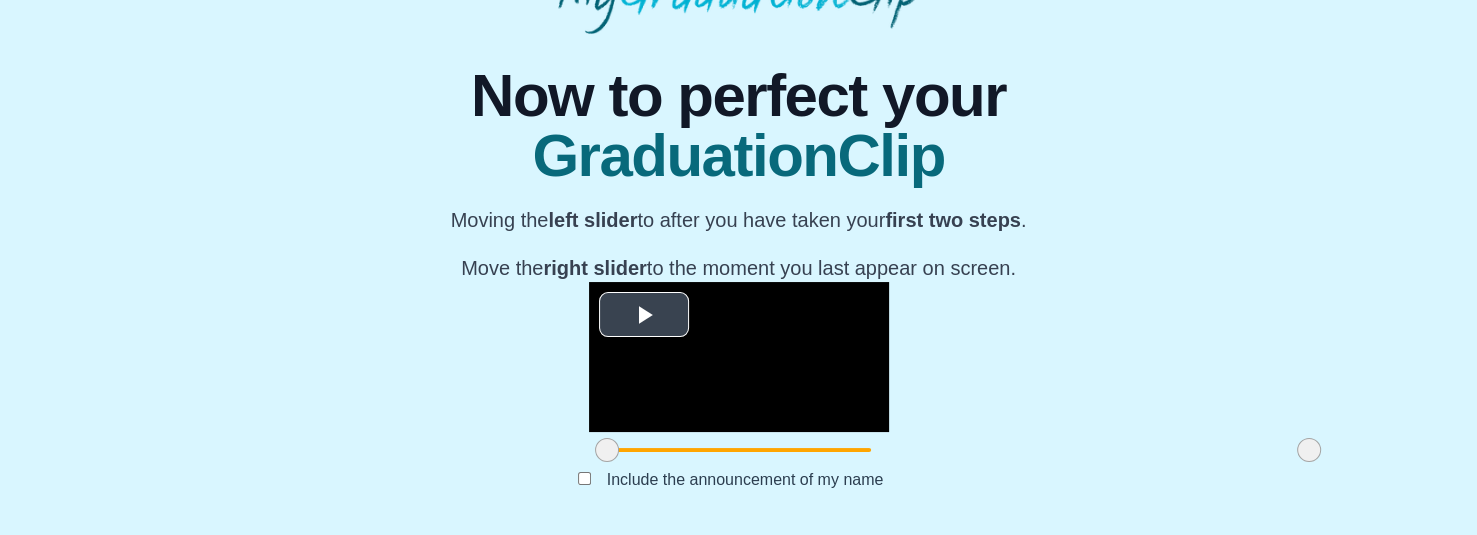 scroll, scrollTop: 415, scrollLeft: 0, axis: vertical 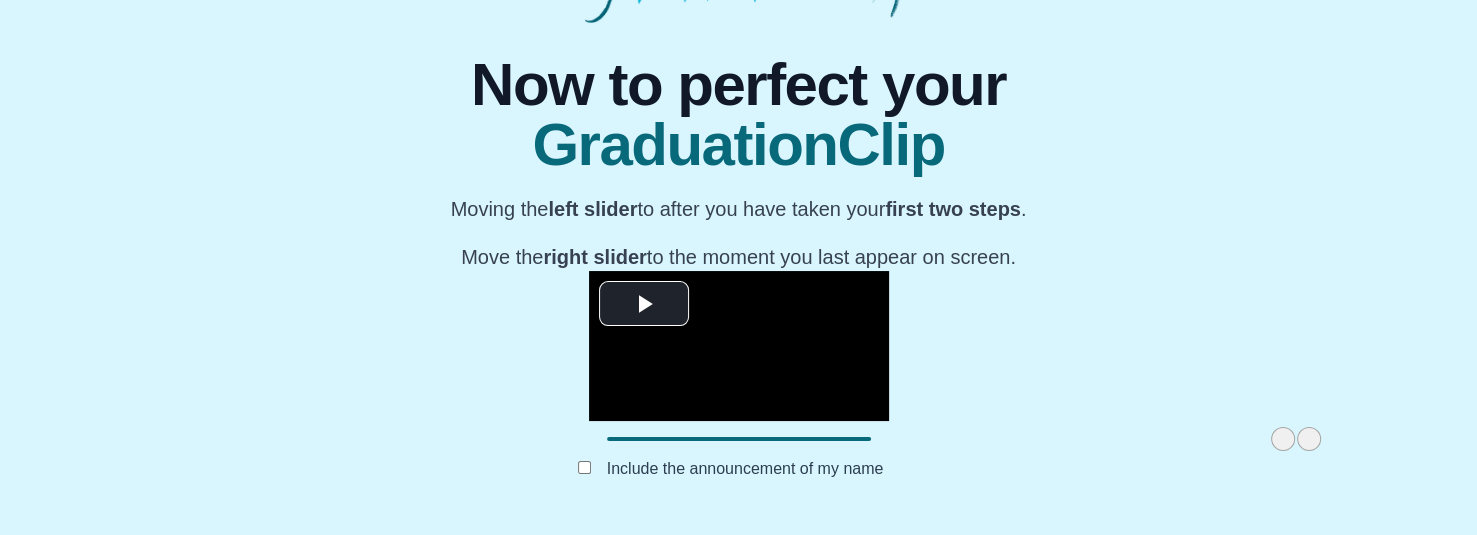 drag, startPoint x: 389, startPoint y: 442, endPoint x: 1088, endPoint y: 441, distance: 699.00073 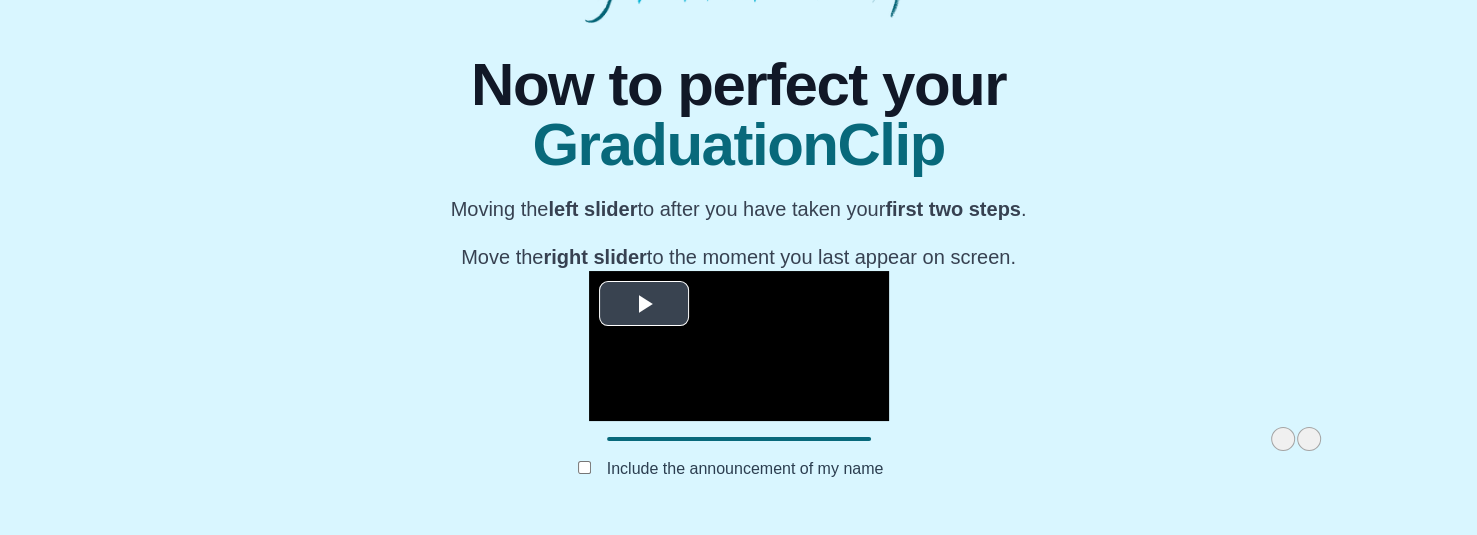 scroll, scrollTop: 215, scrollLeft: 0, axis: vertical 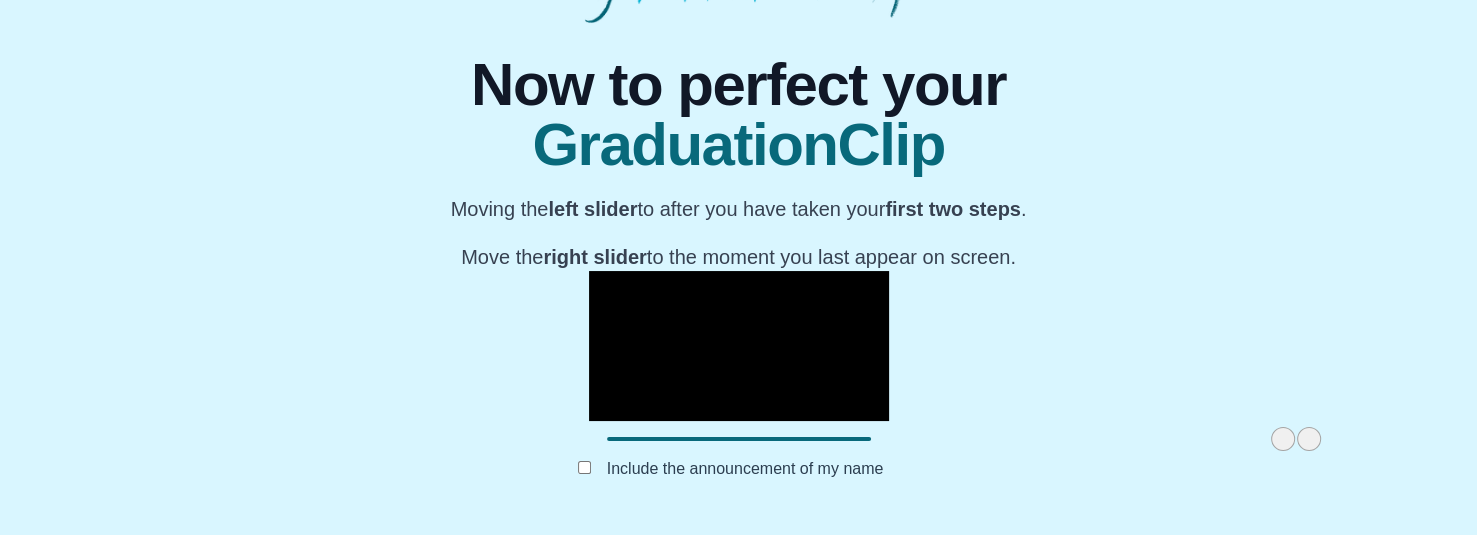 drag, startPoint x: 1068, startPoint y: 439, endPoint x: 1090, endPoint y: 441, distance: 22.090721 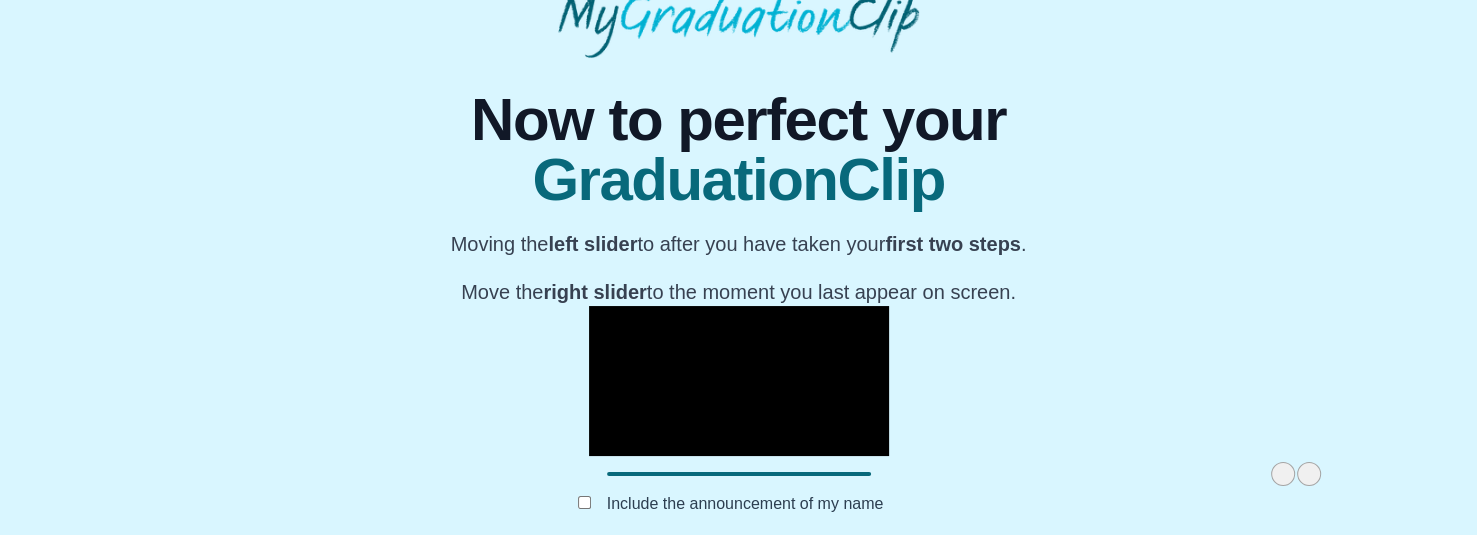 scroll, scrollTop: 415, scrollLeft: 0, axis: vertical 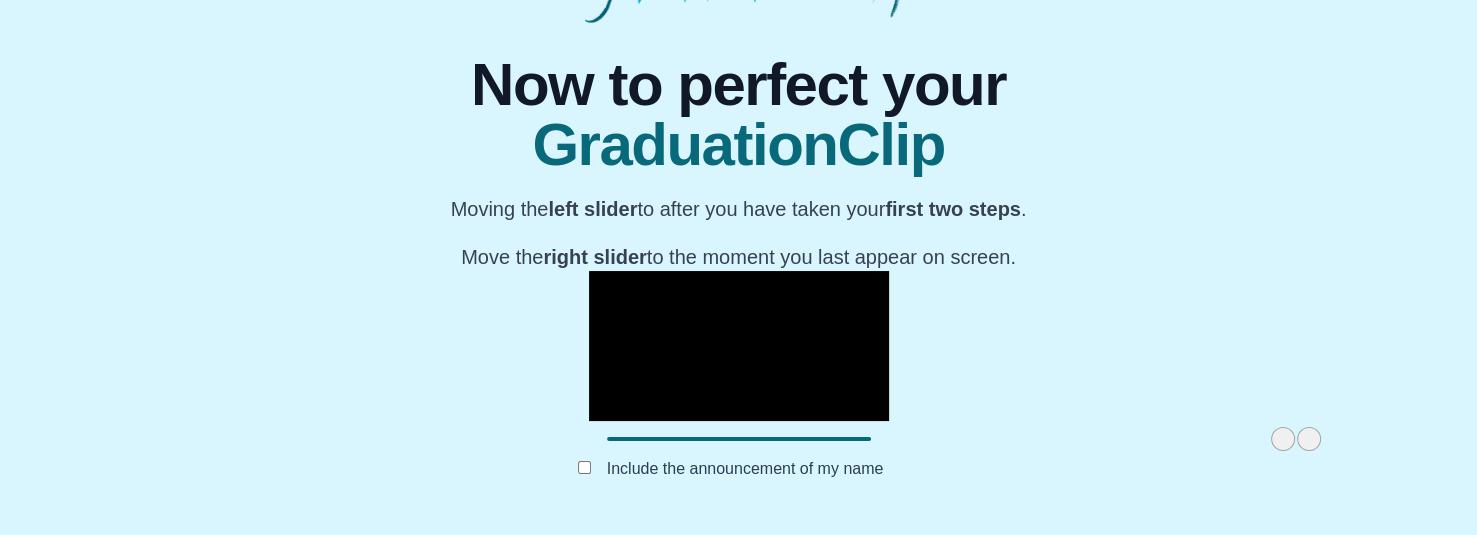 drag, startPoint x: 1060, startPoint y: 446, endPoint x: 1116, endPoint y: 431, distance: 57.974133 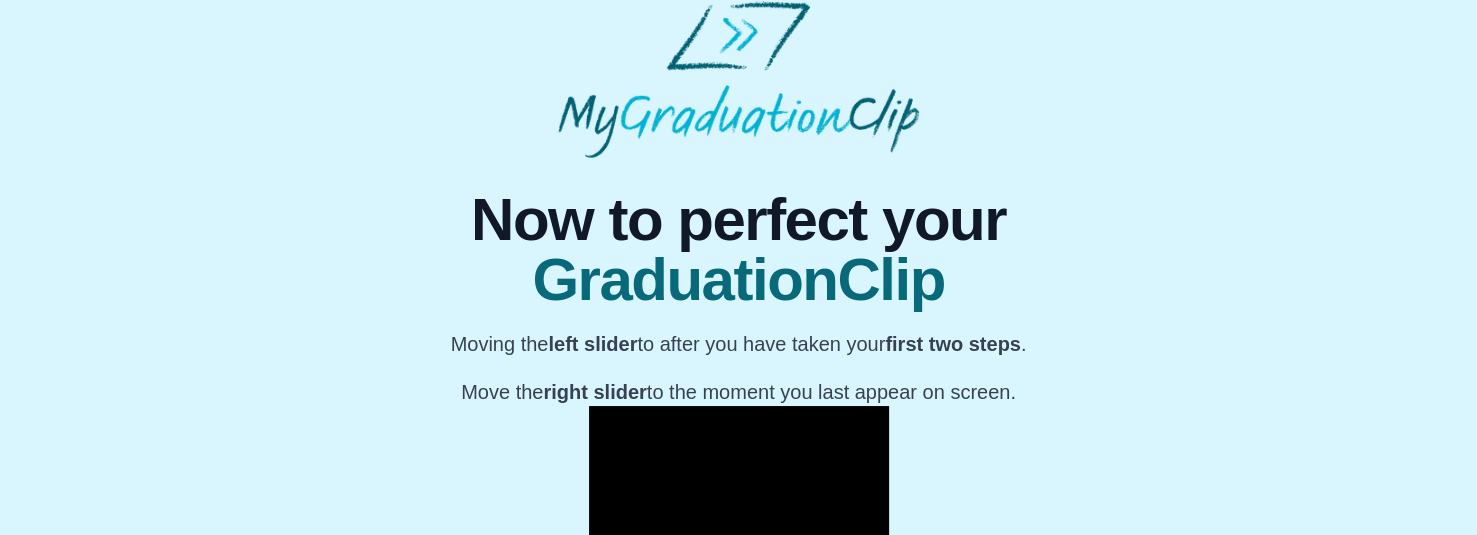 scroll, scrollTop: 415, scrollLeft: 0, axis: vertical 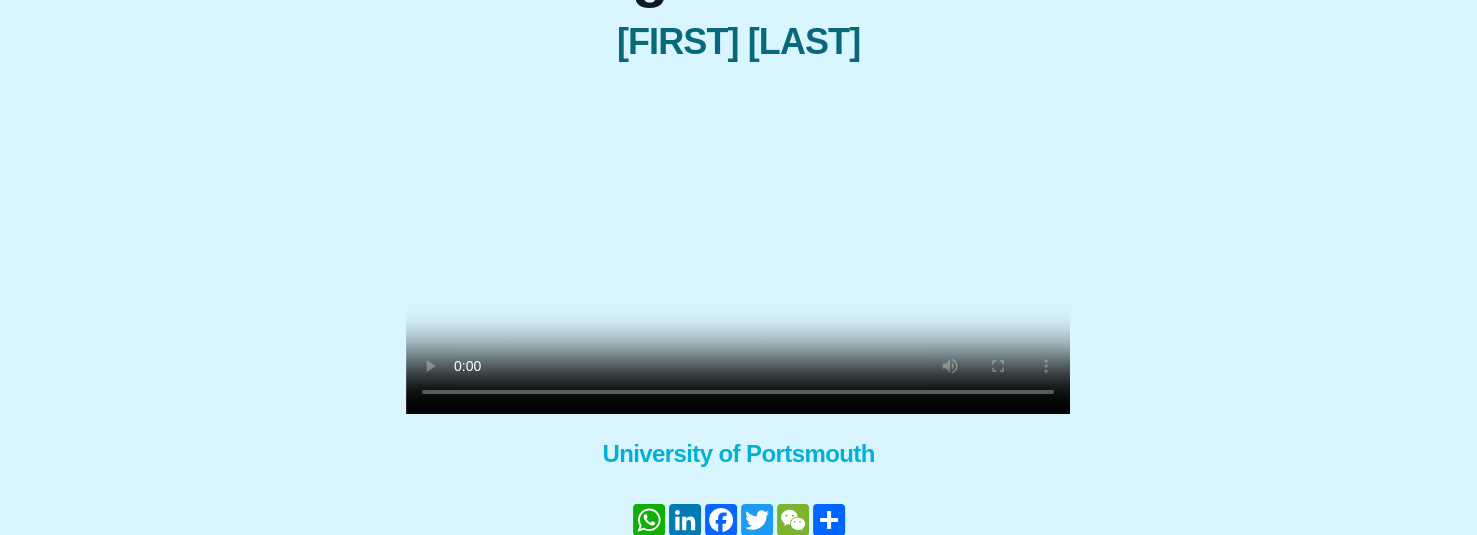 type 